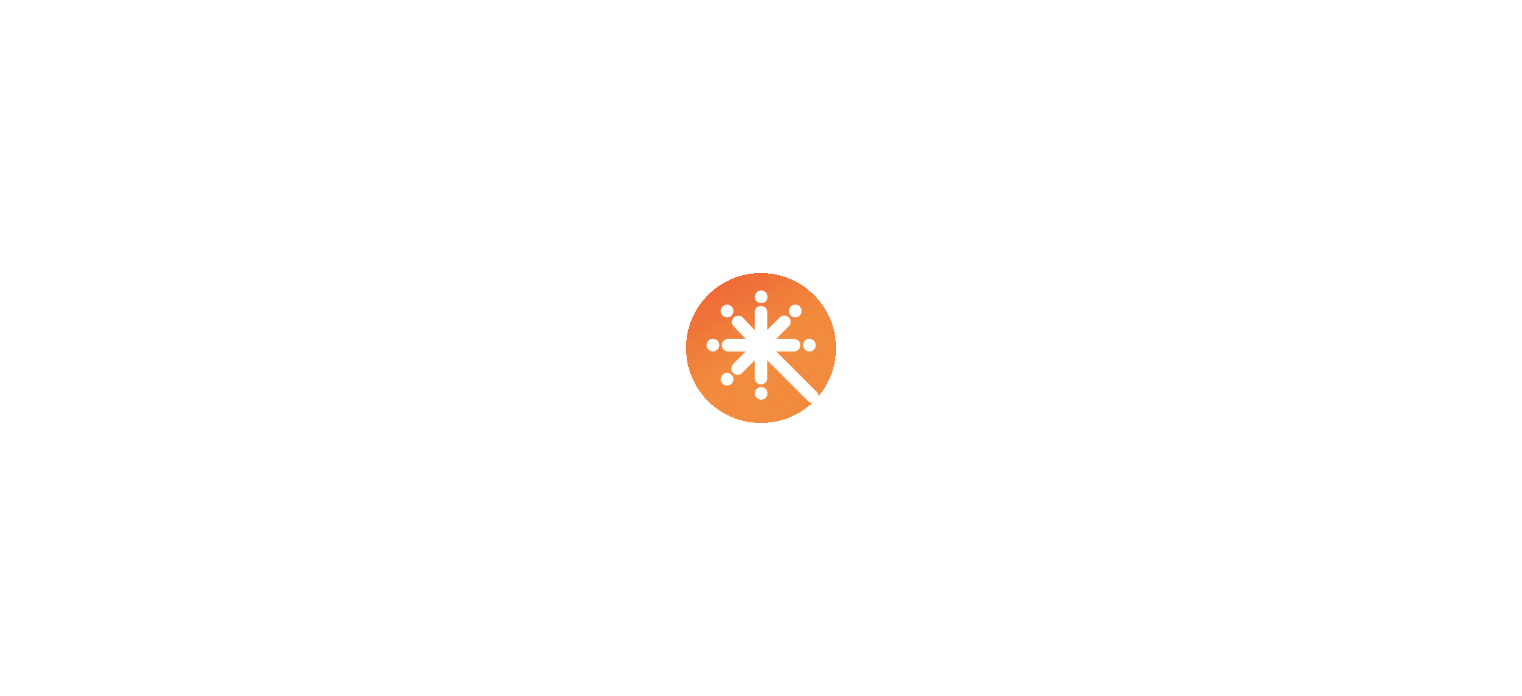 scroll, scrollTop: 0, scrollLeft: 0, axis: both 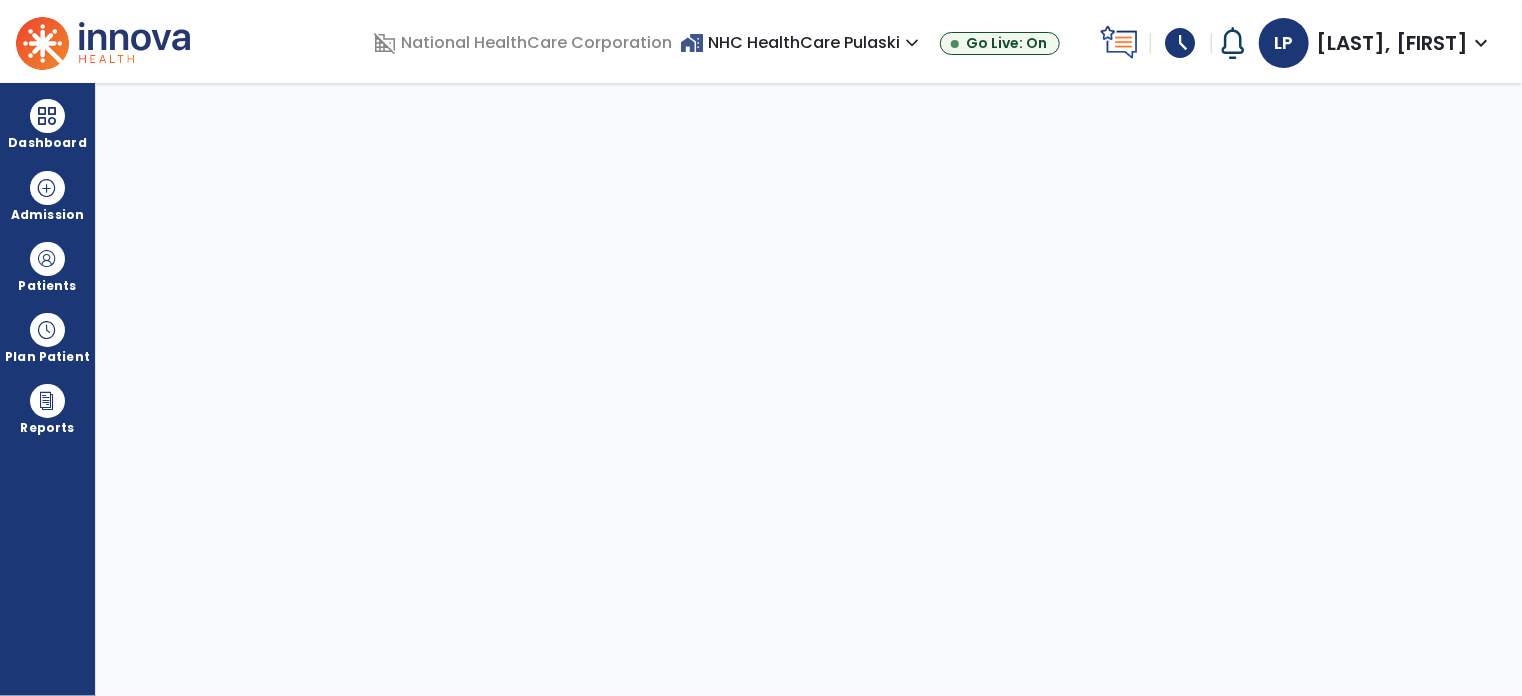 select on "****" 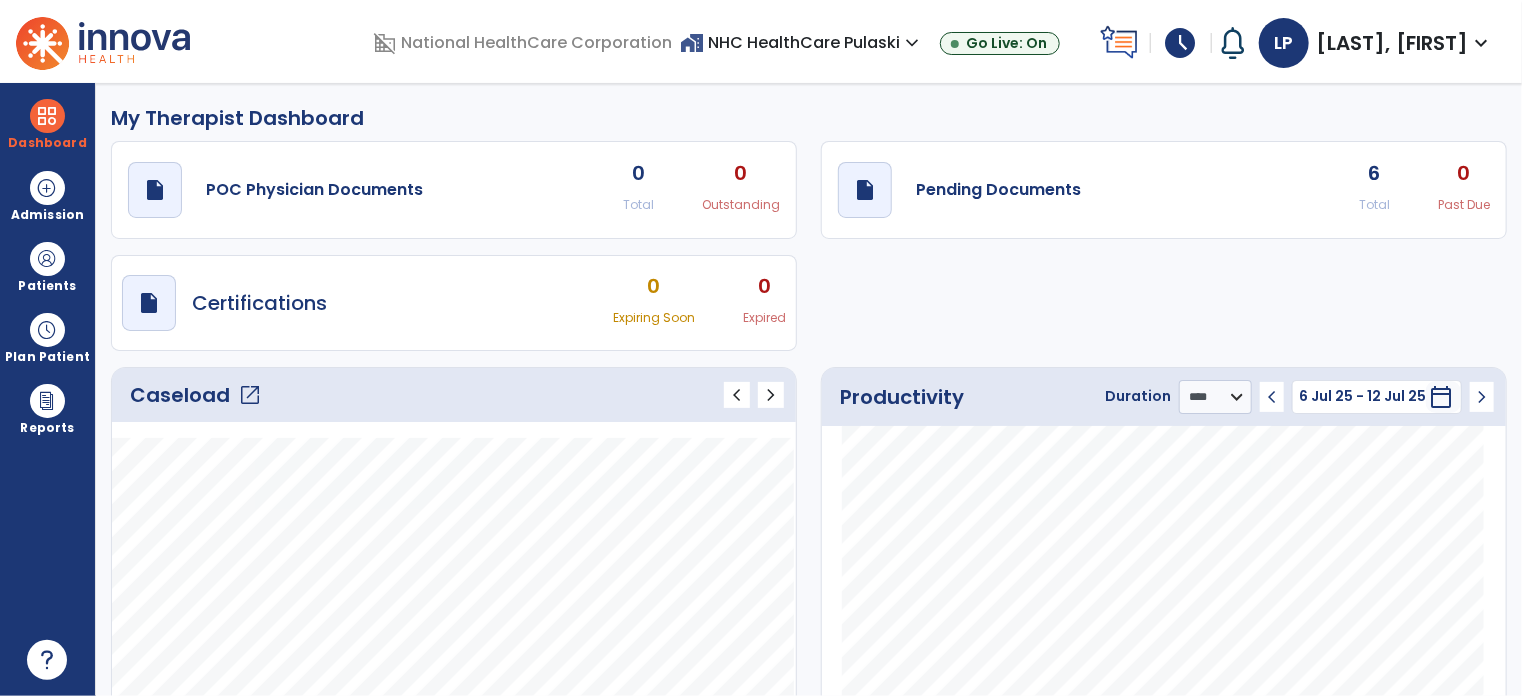 click on "draft   open_in_new" 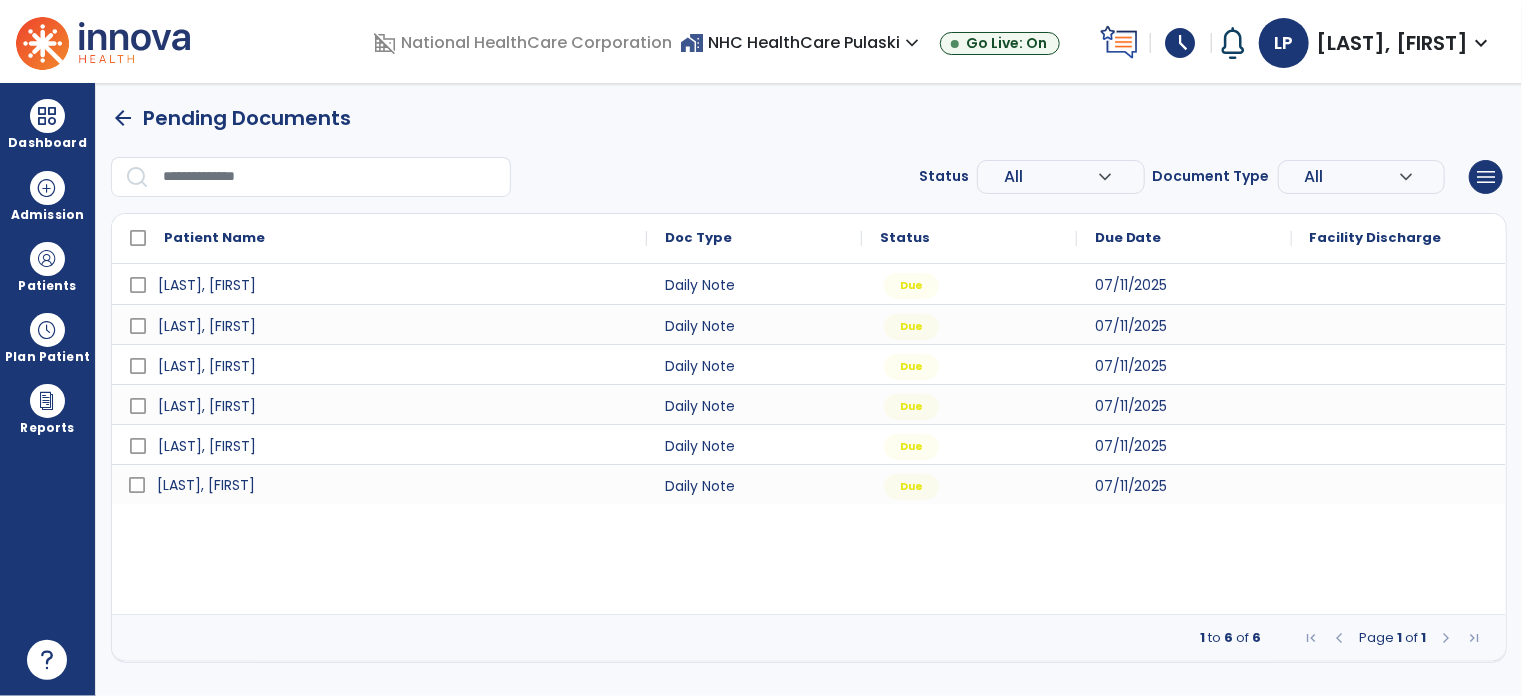 click on "[LAST], [FIRST]" at bounding box center (206, 485) 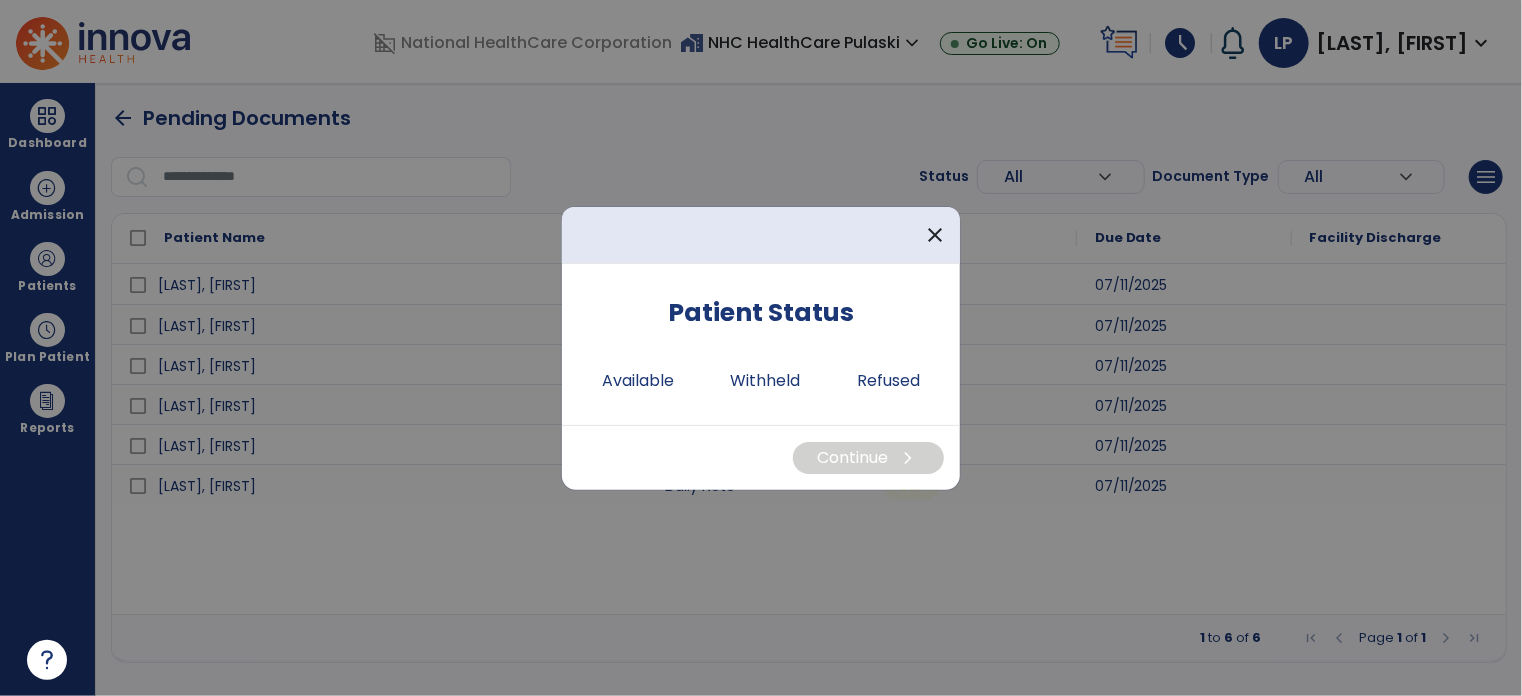 click on "Available" at bounding box center [638, 381] 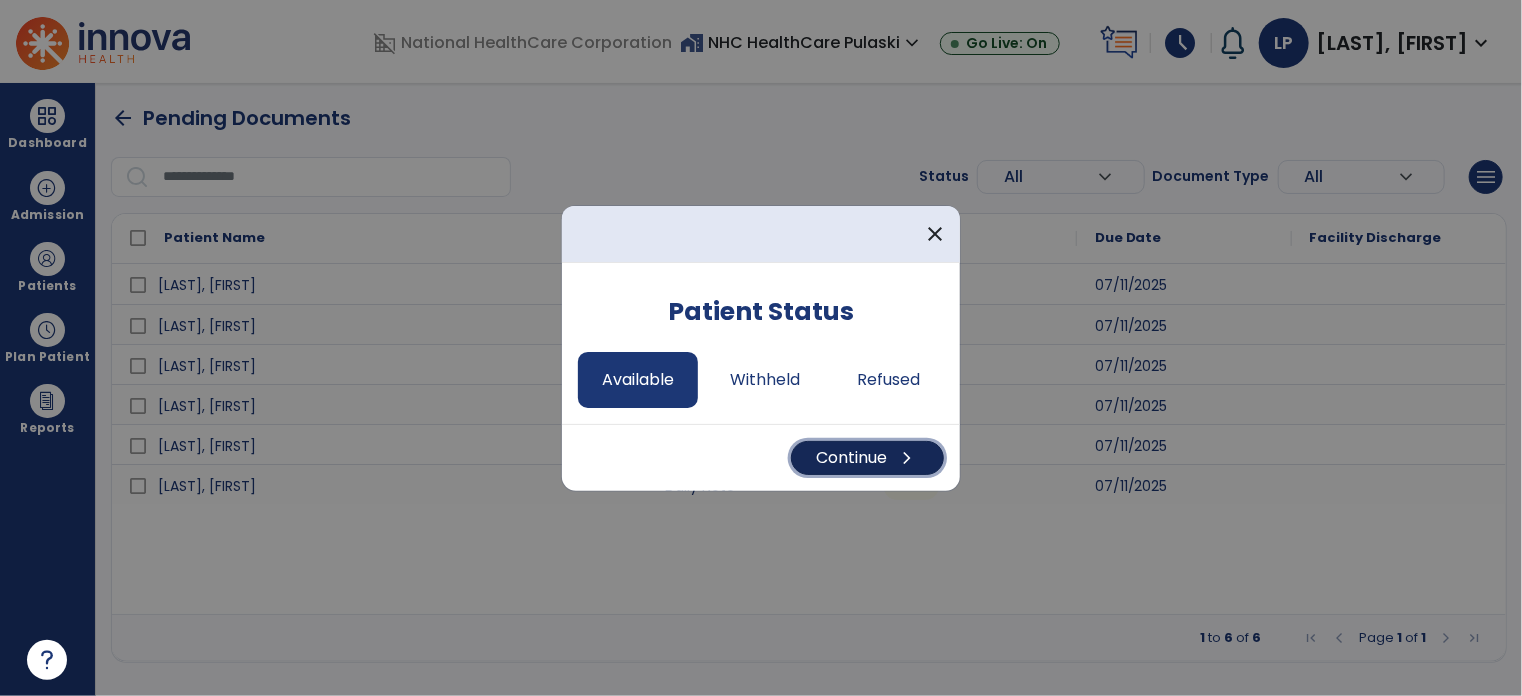 click on "Continue   chevron_right" at bounding box center [867, 458] 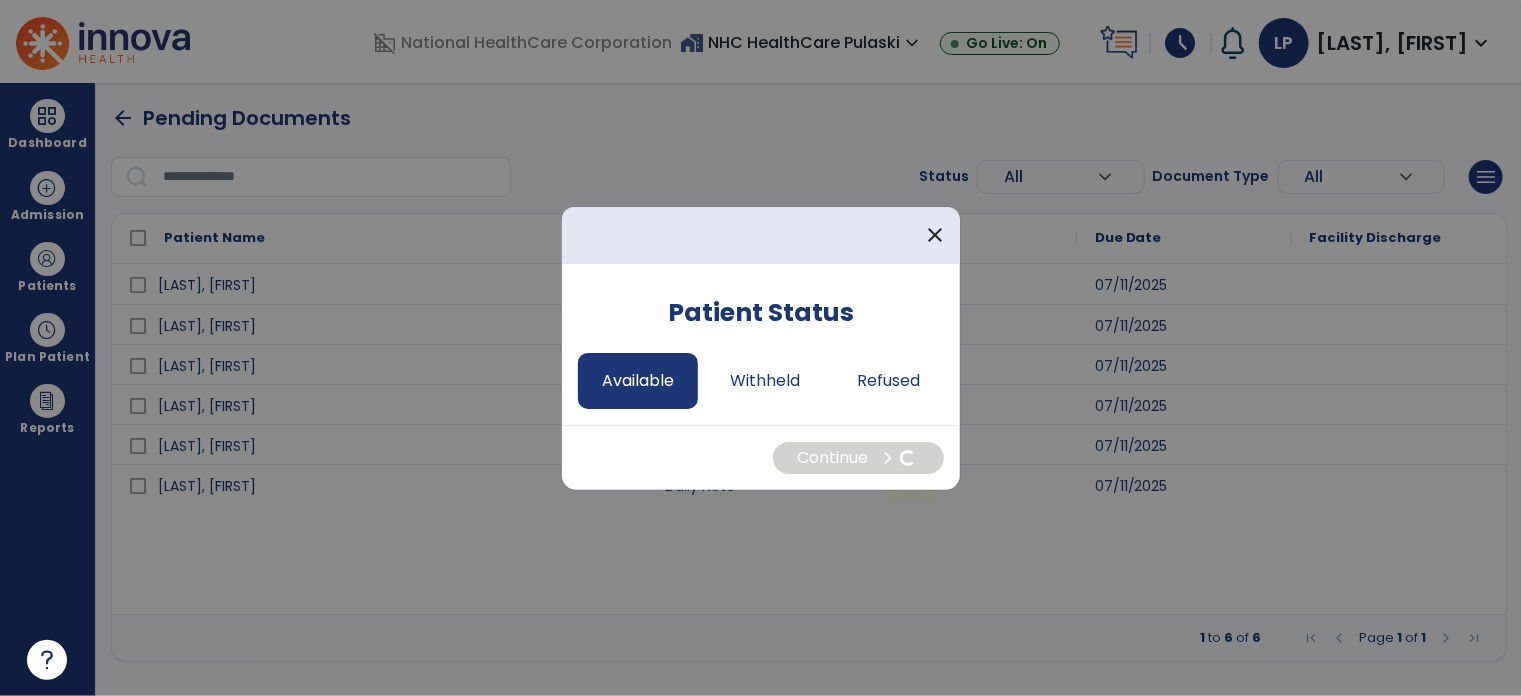 select on "*" 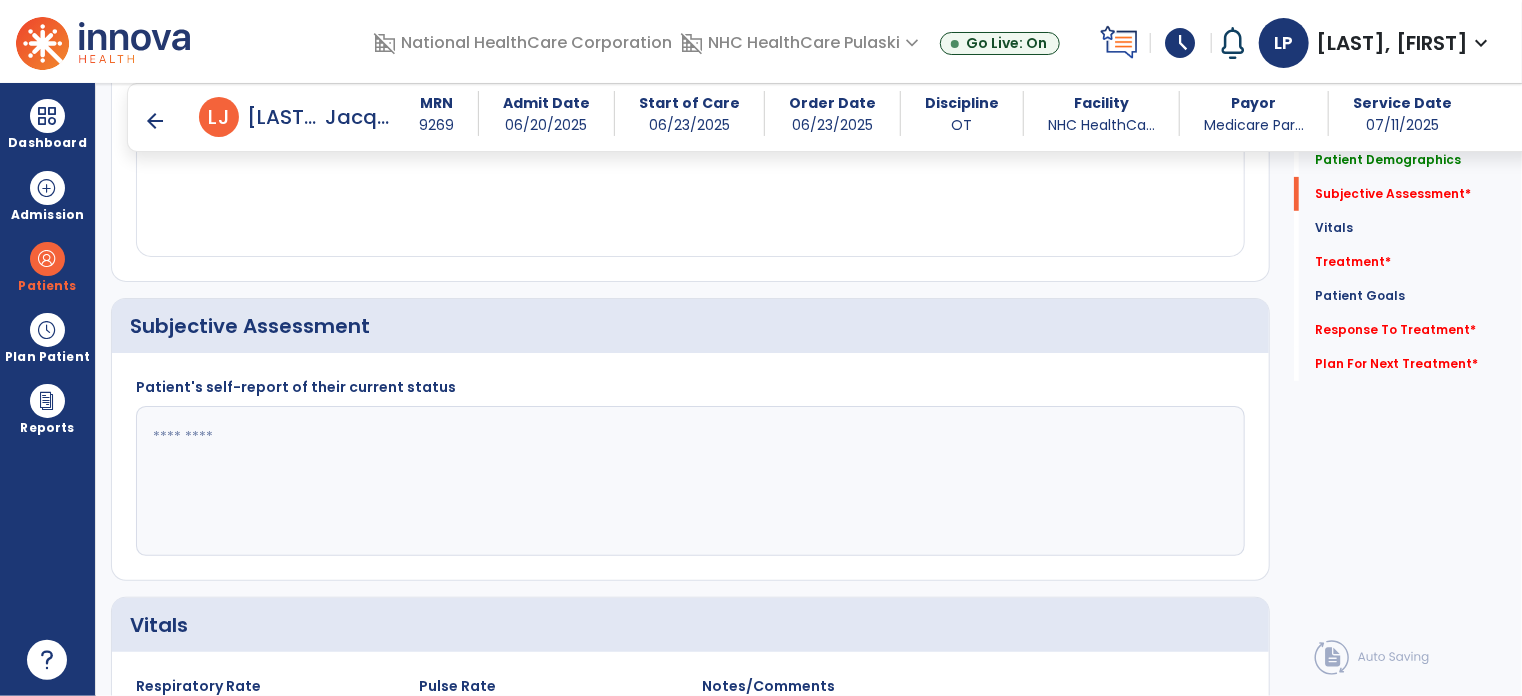 scroll, scrollTop: 324, scrollLeft: 0, axis: vertical 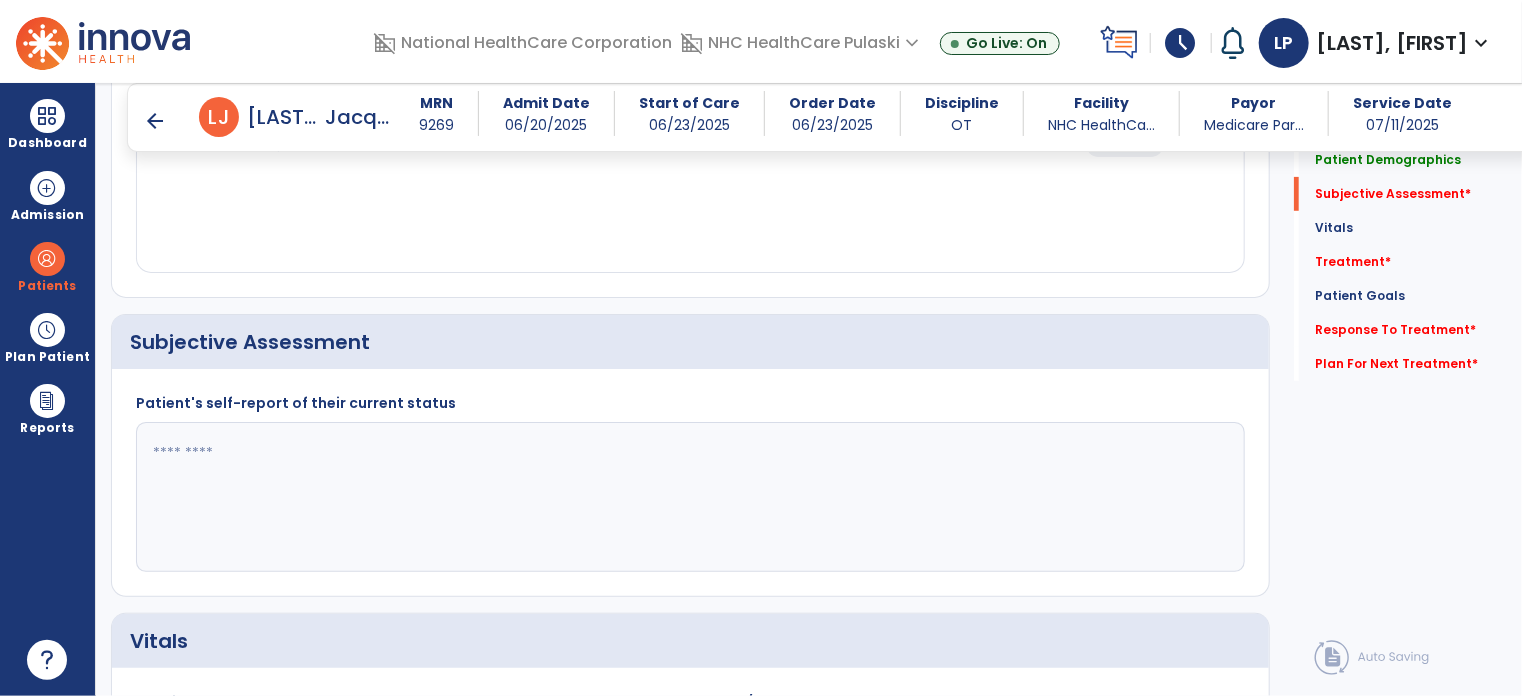 click 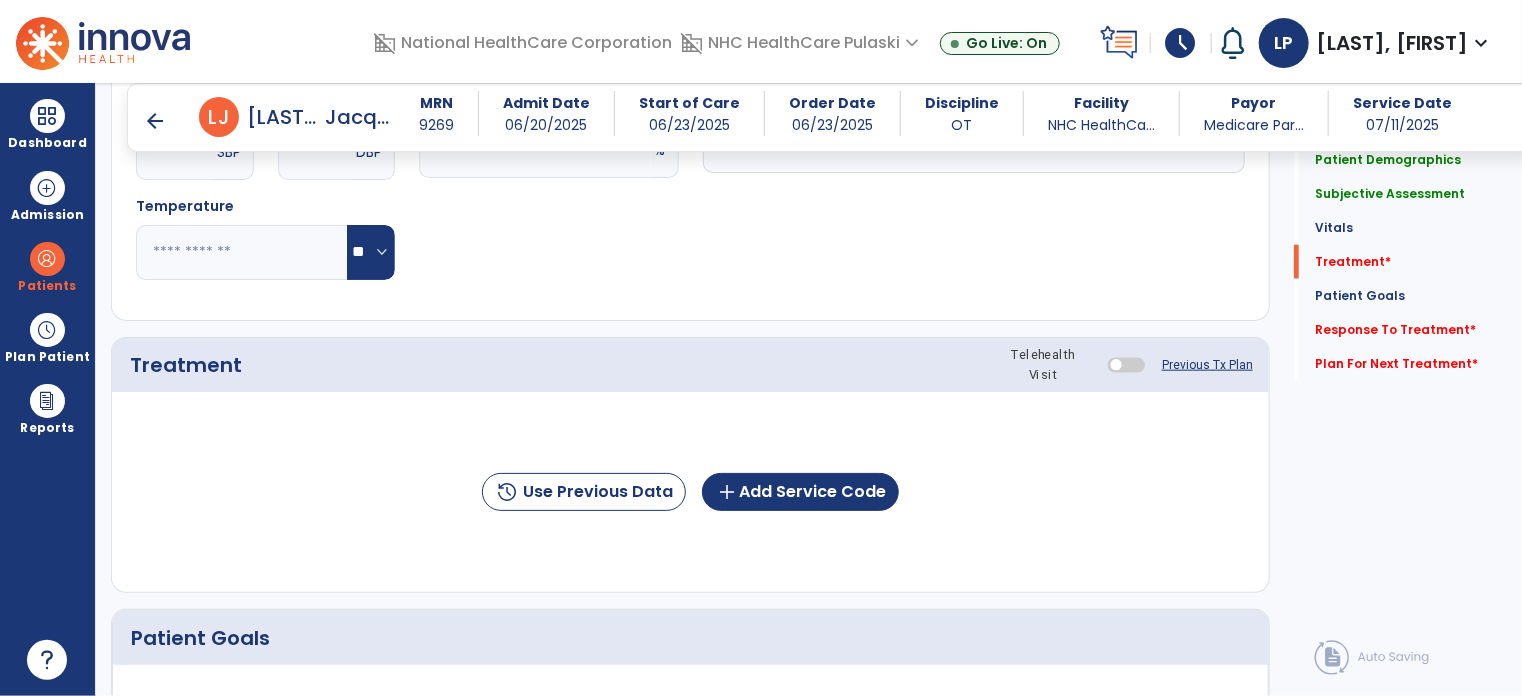 scroll, scrollTop: 1082, scrollLeft: 0, axis: vertical 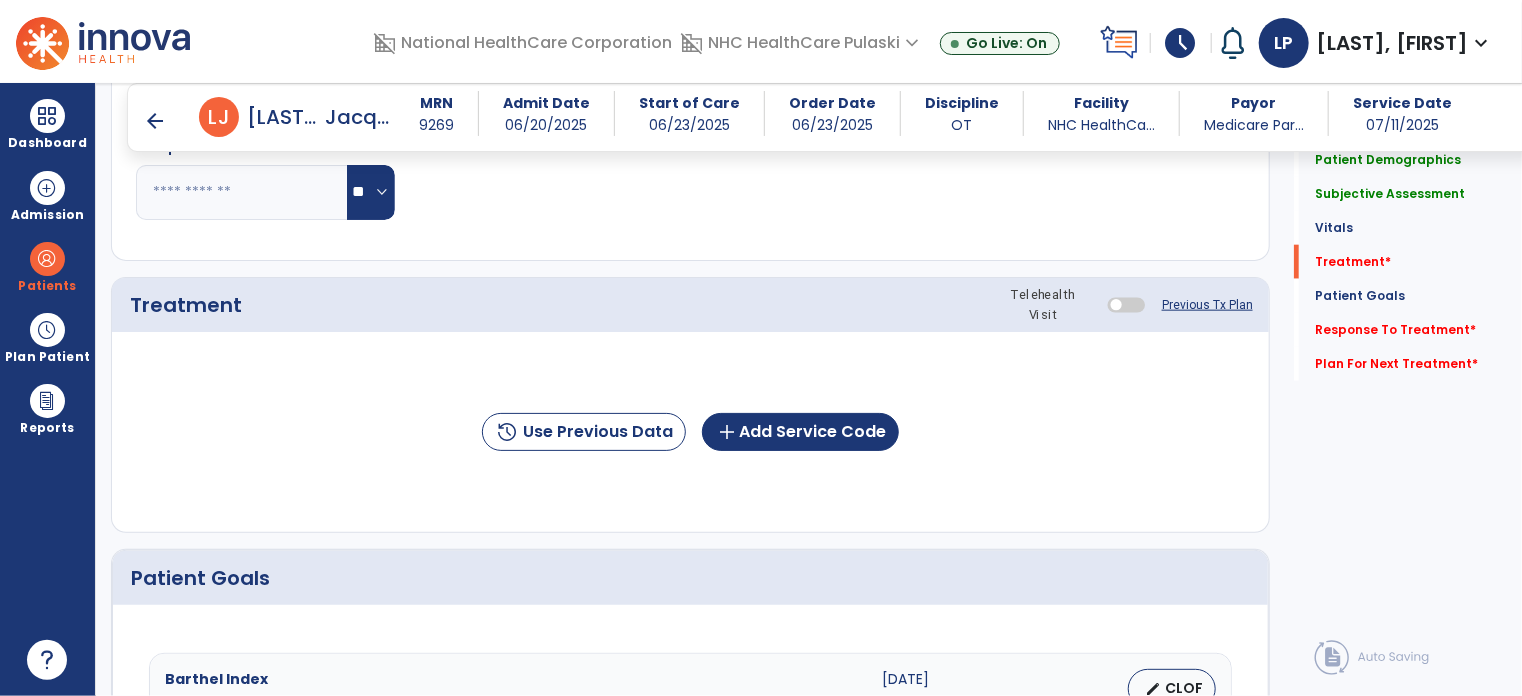 type on "**********" 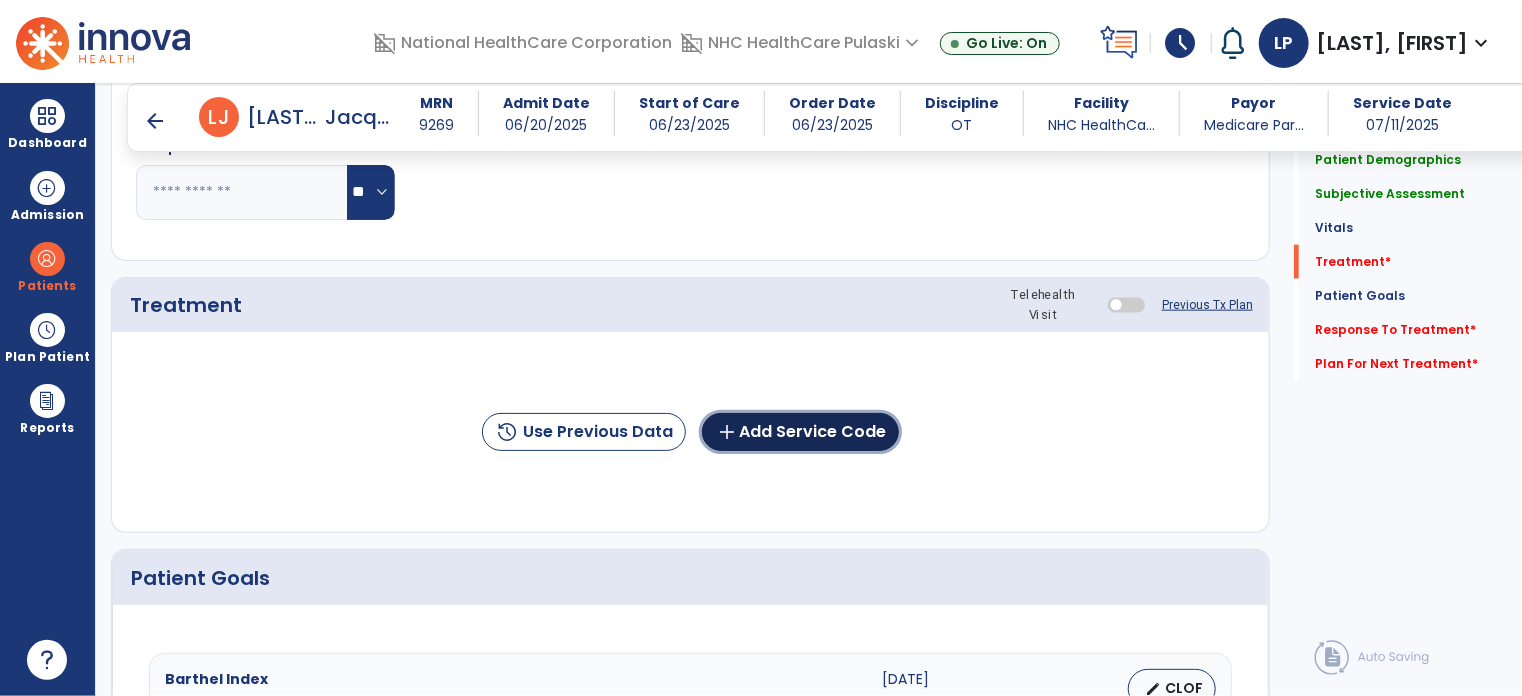 click on "add  Add Service Code" 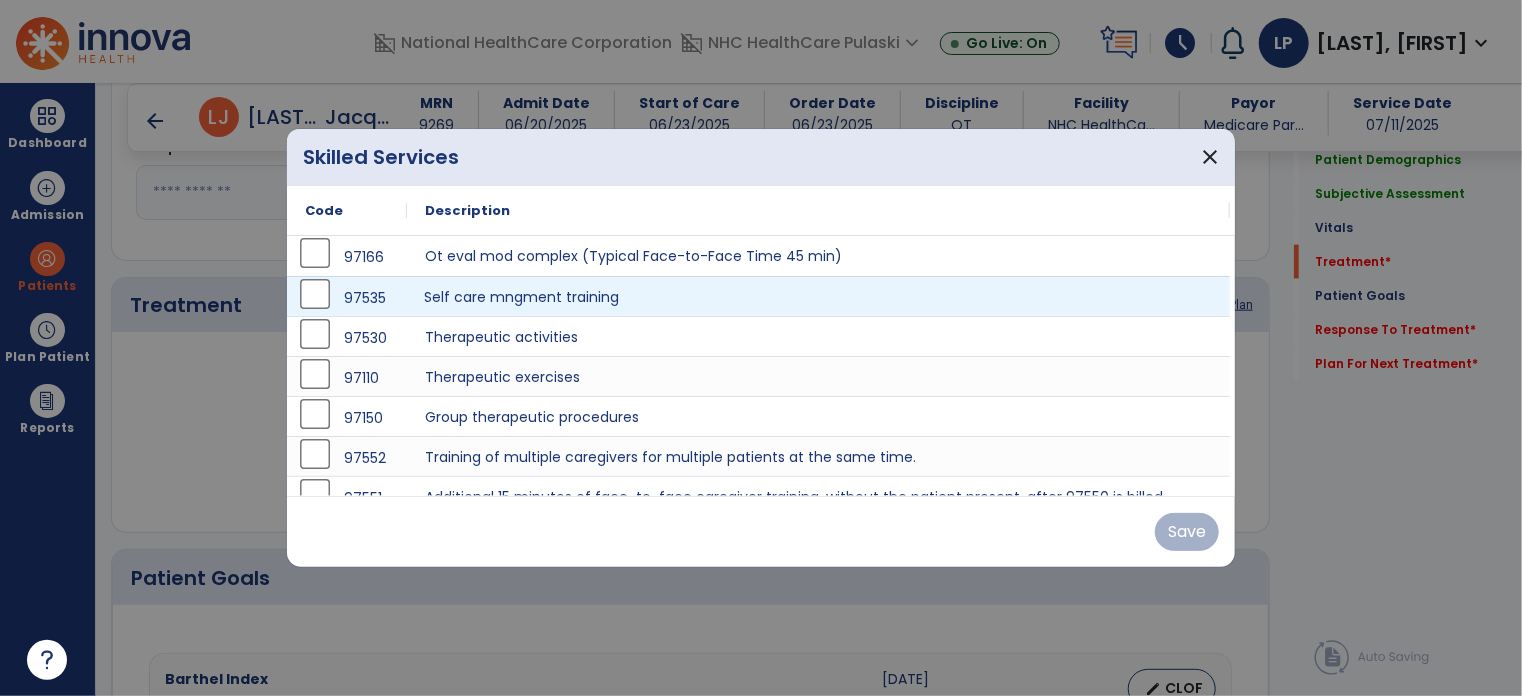 click on "Self care mngment training" at bounding box center [818, 296] 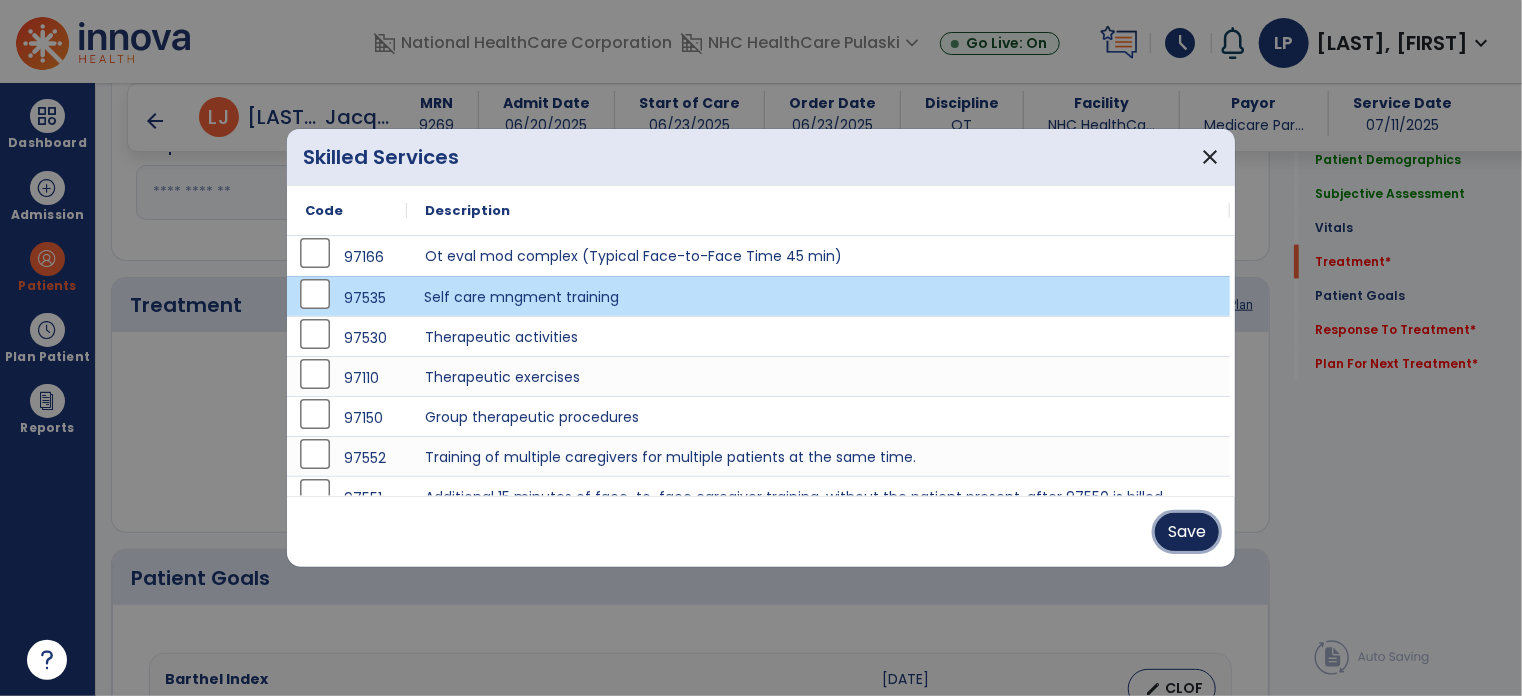click on "Save" at bounding box center [1187, 532] 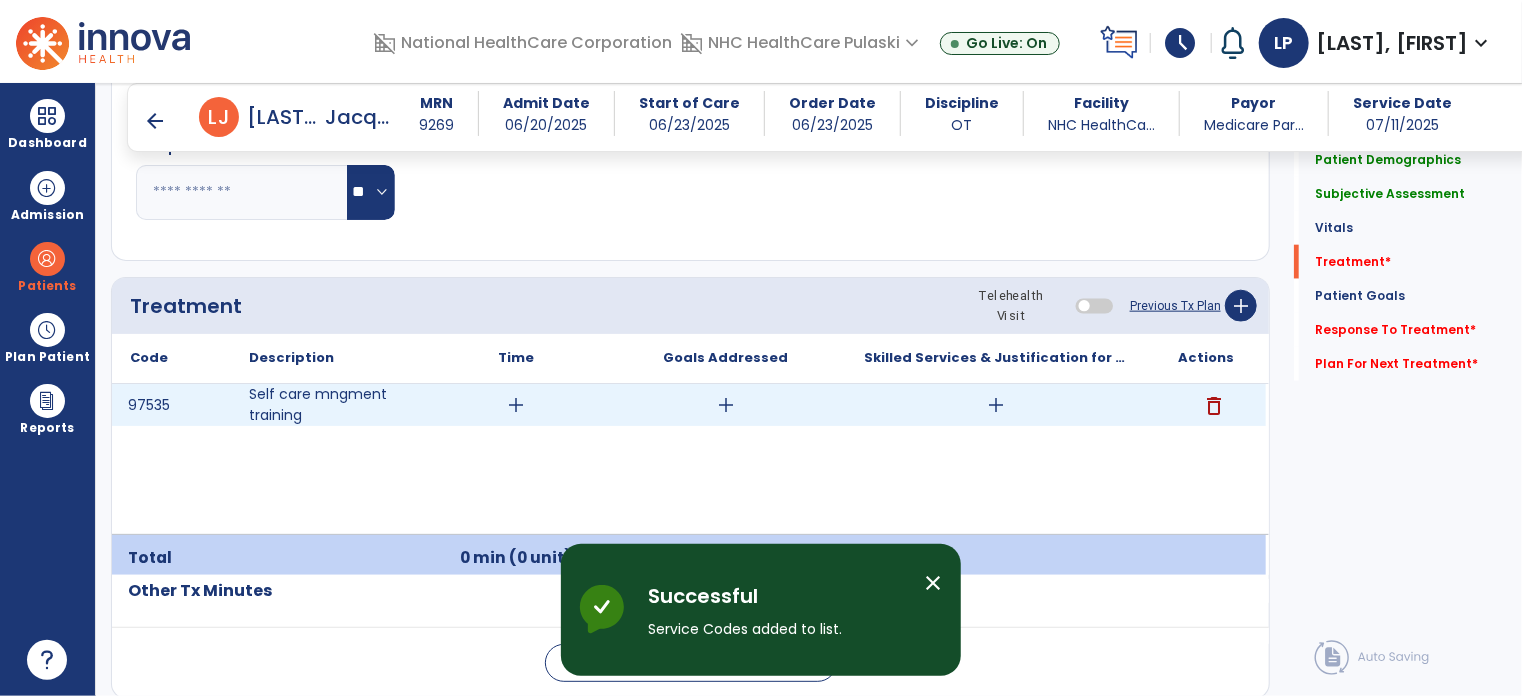 click on "add" at bounding box center (516, 405) 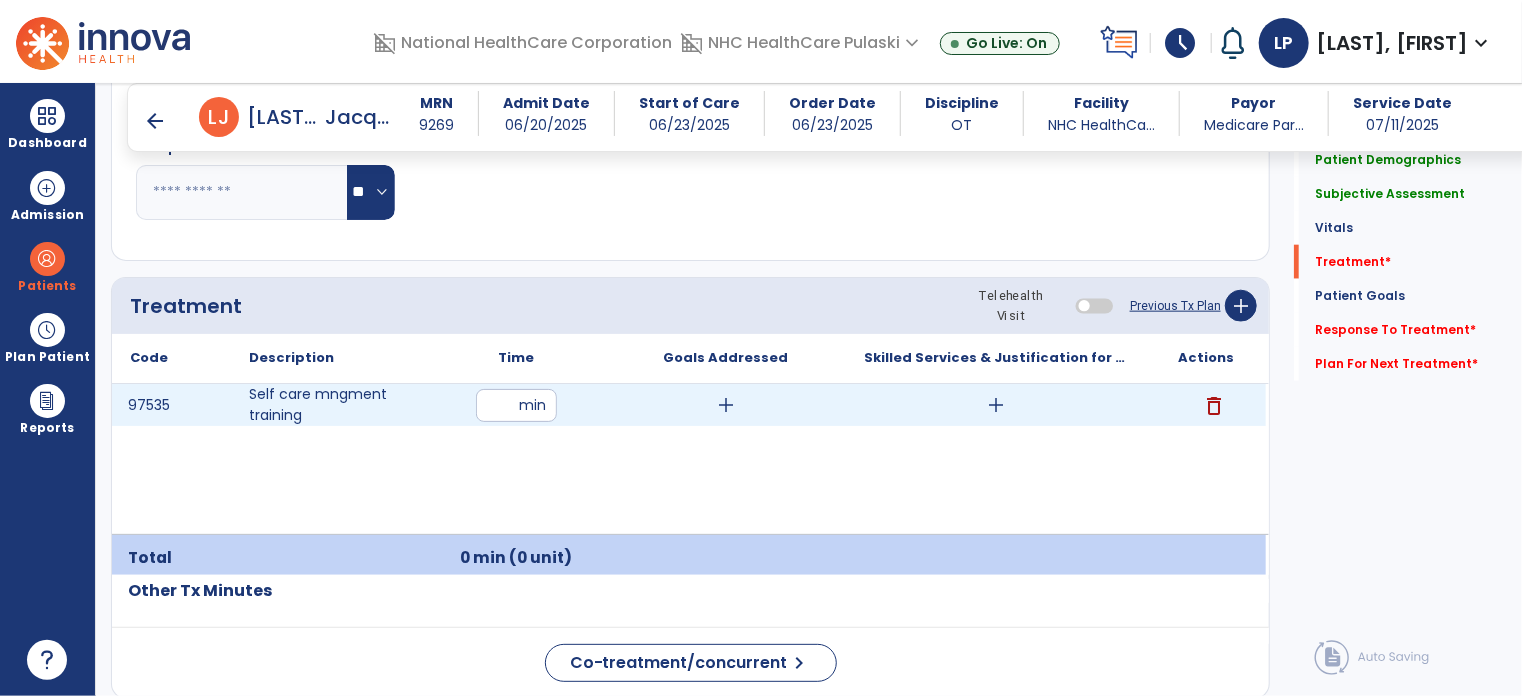 type on "**" 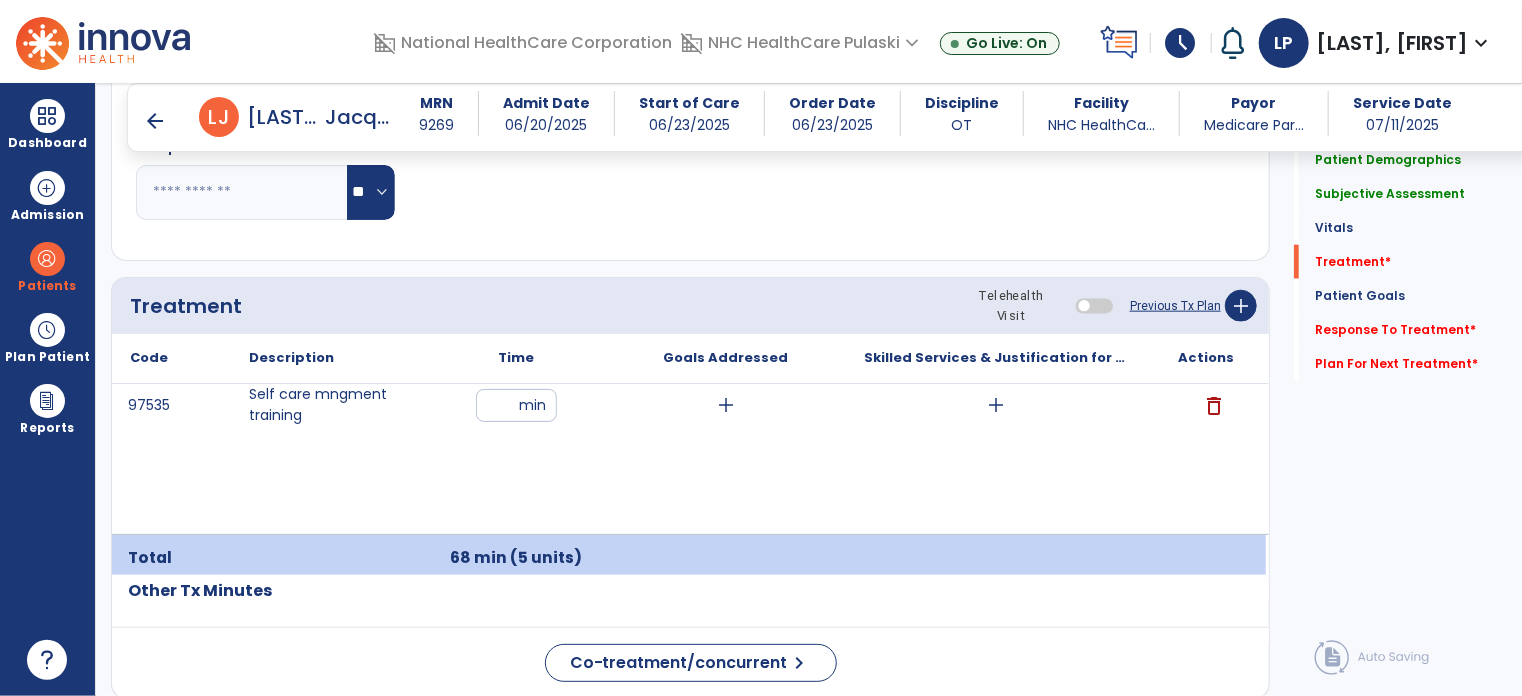 click on "add" at bounding box center [996, 405] 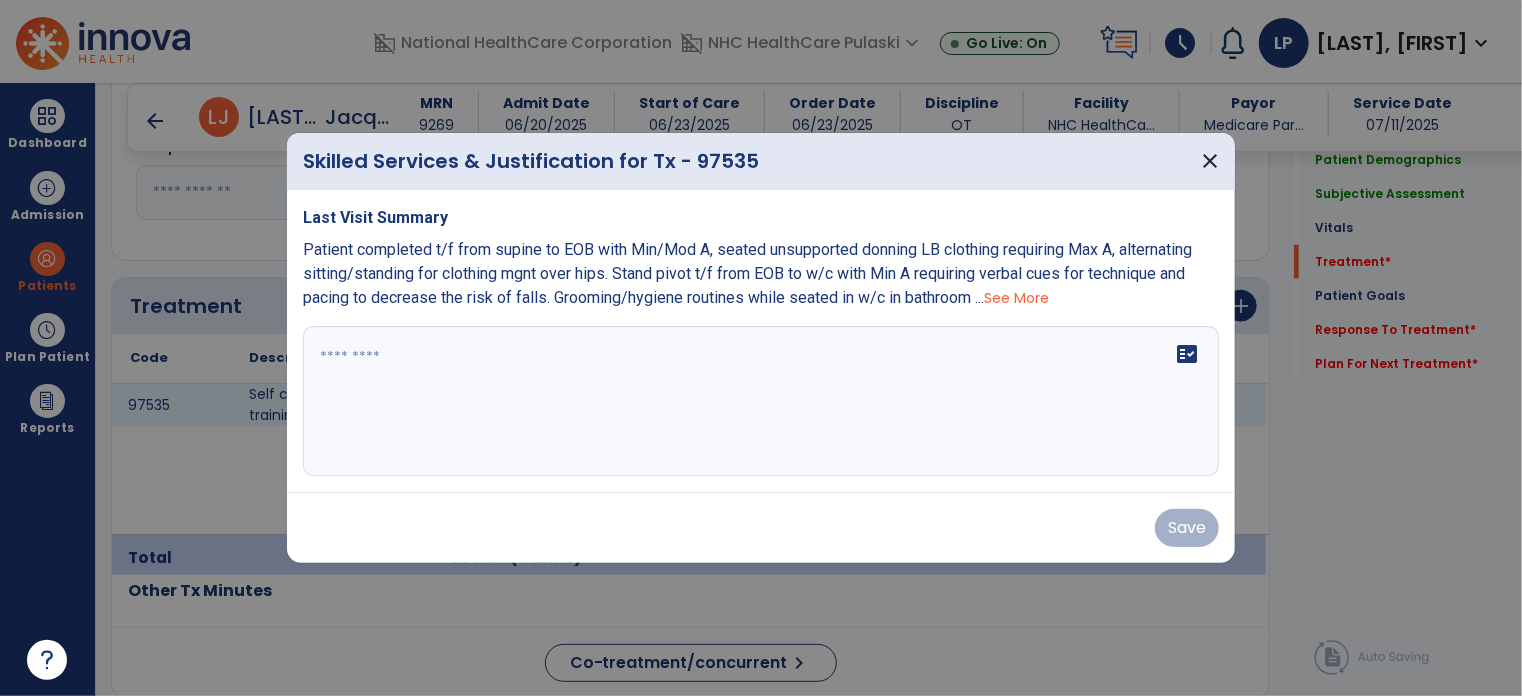 click on "fact_check" at bounding box center [761, 401] 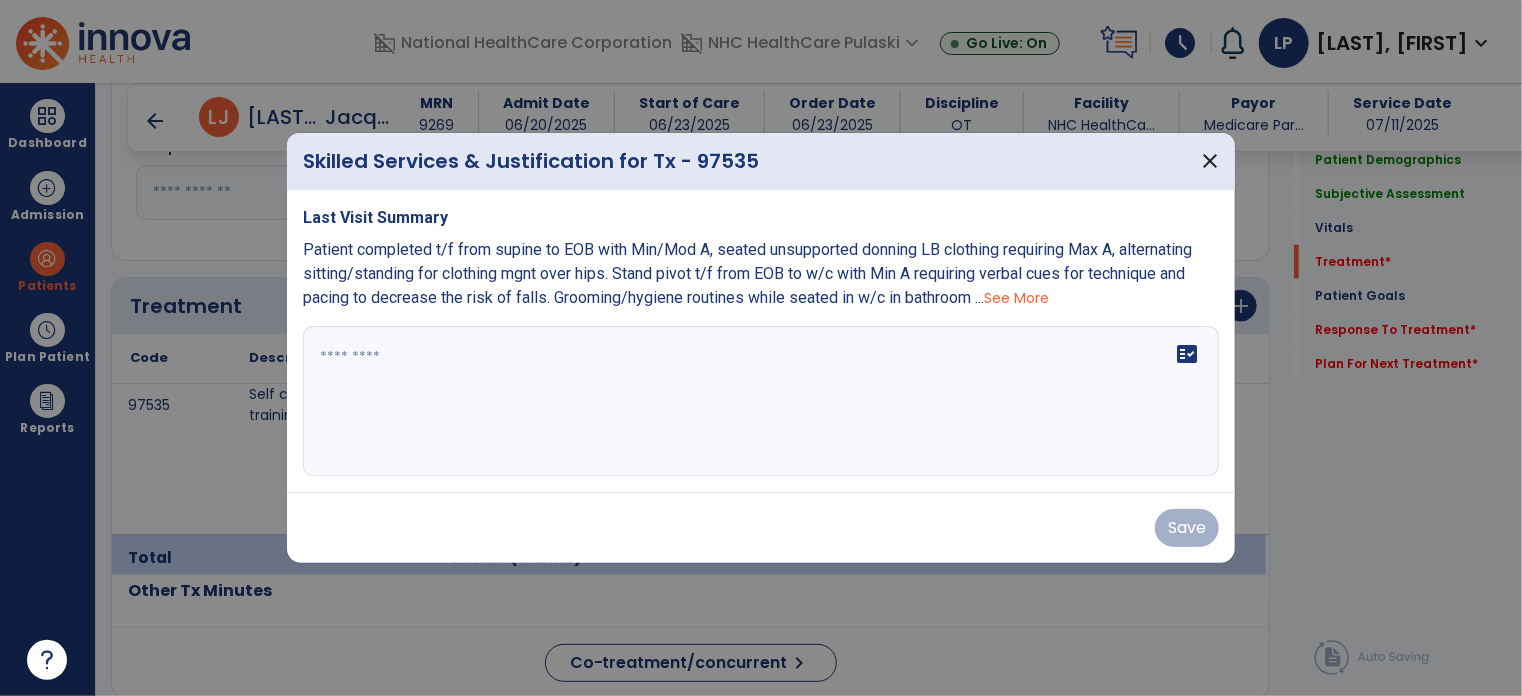 click on "See More" at bounding box center [1016, 298] 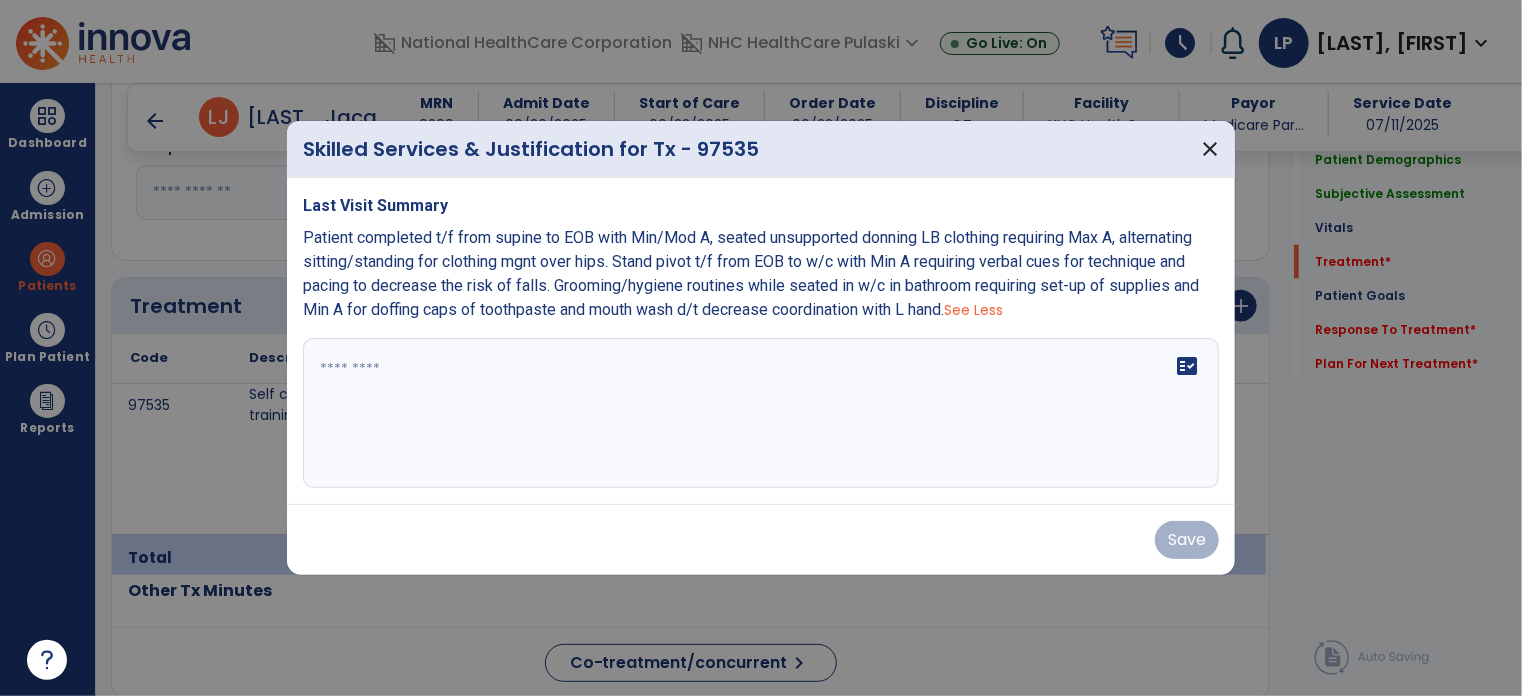 click on "fact_check" at bounding box center (761, 413) 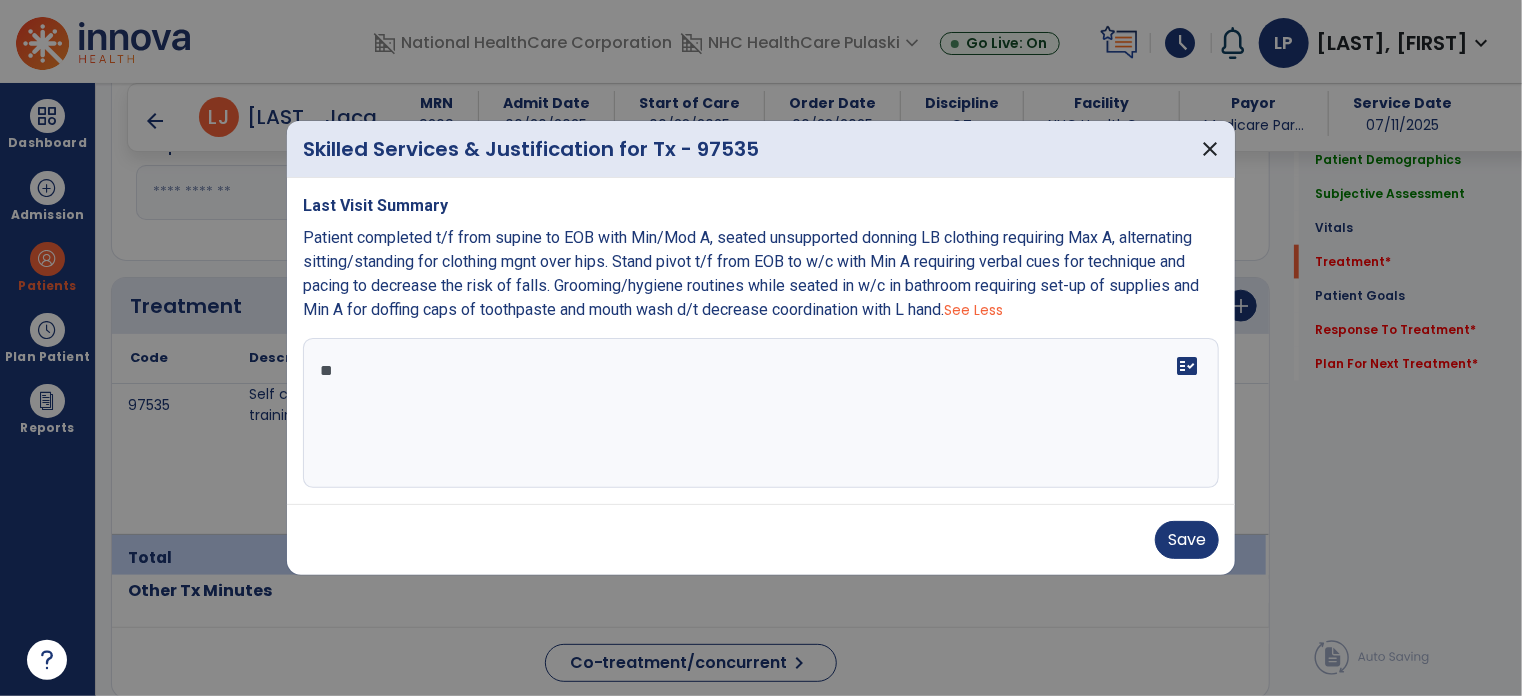 type on "*" 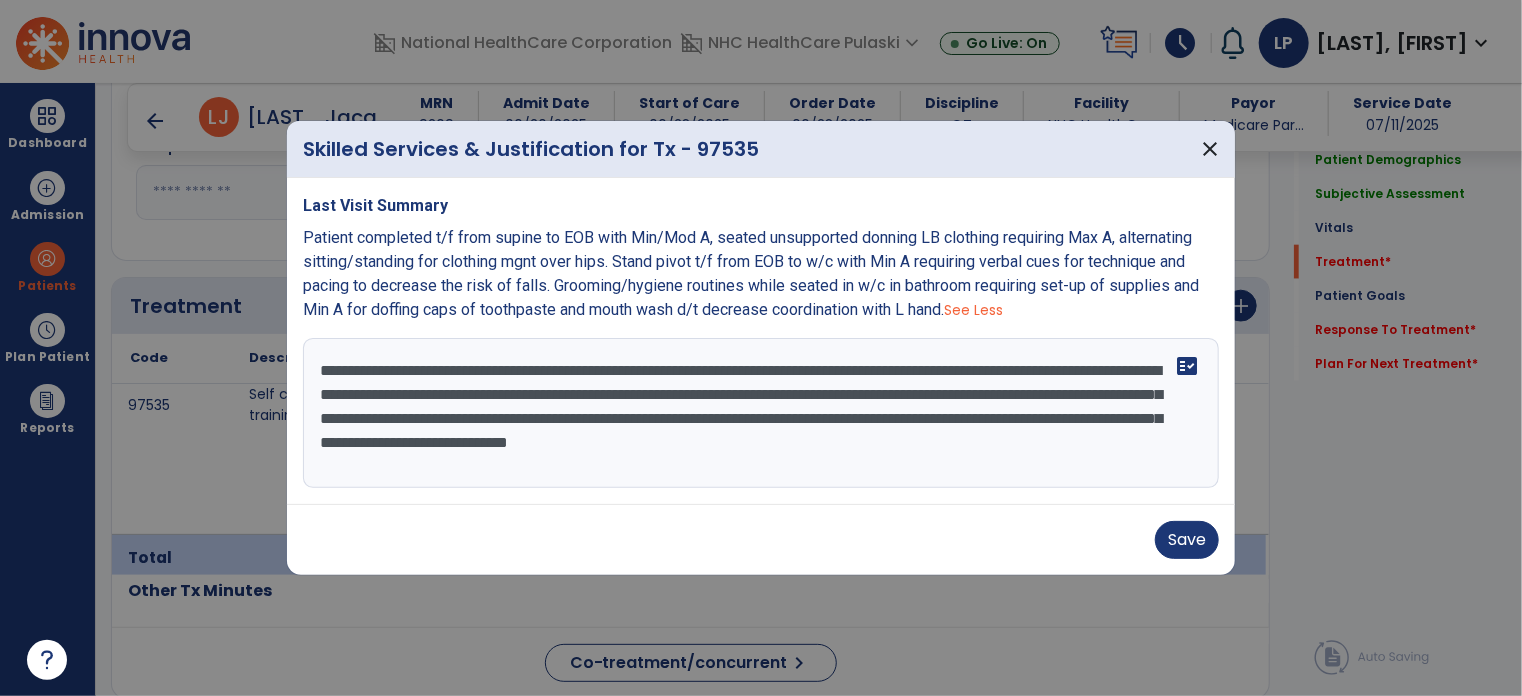 click on "**********" at bounding box center [761, 413] 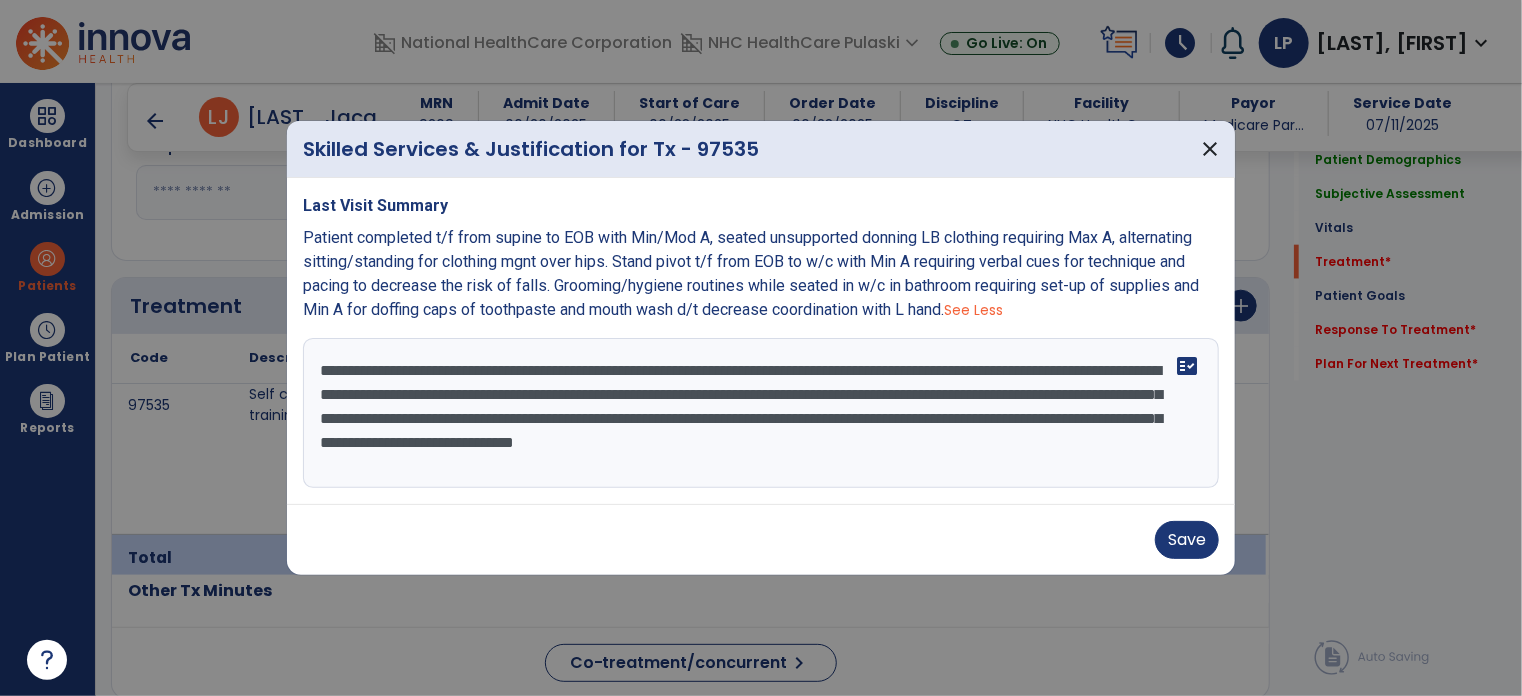 click on "**********" at bounding box center (761, 413) 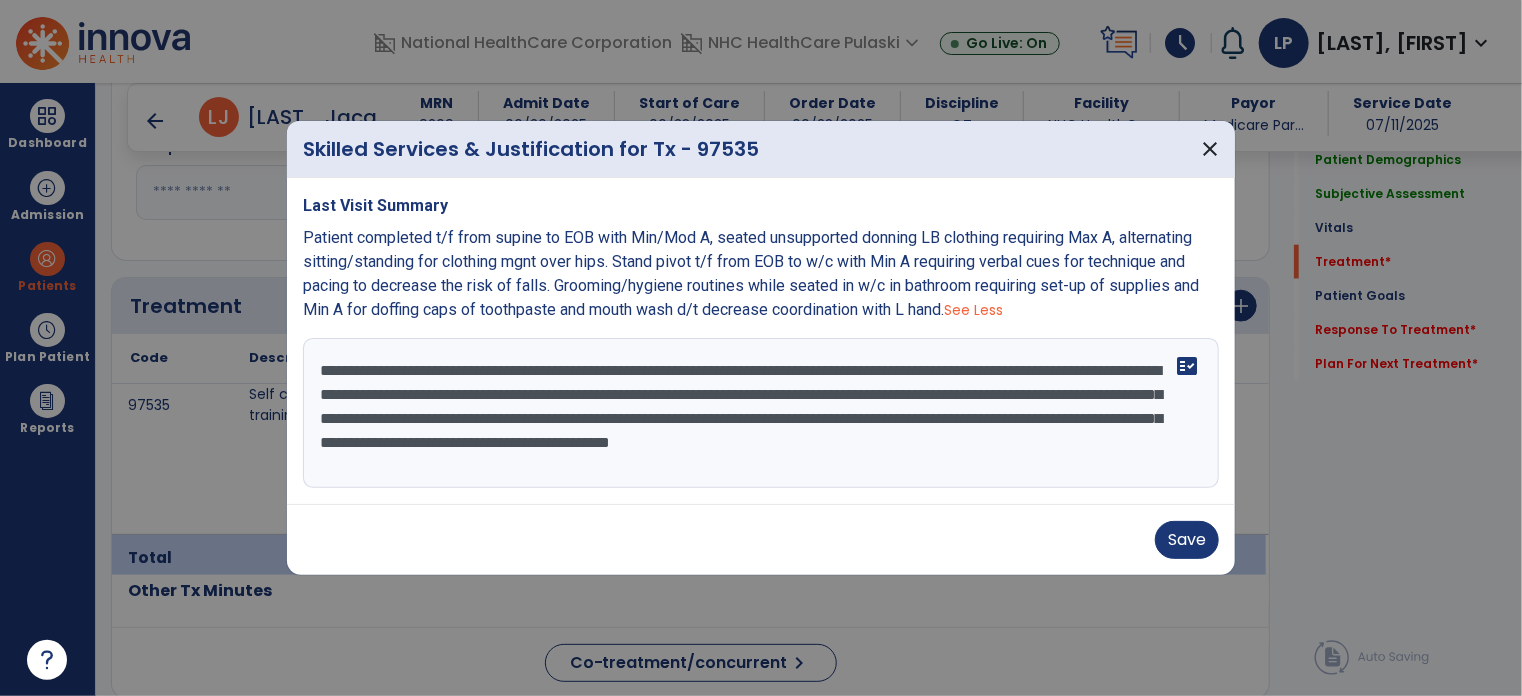 click on "**********" at bounding box center [761, 413] 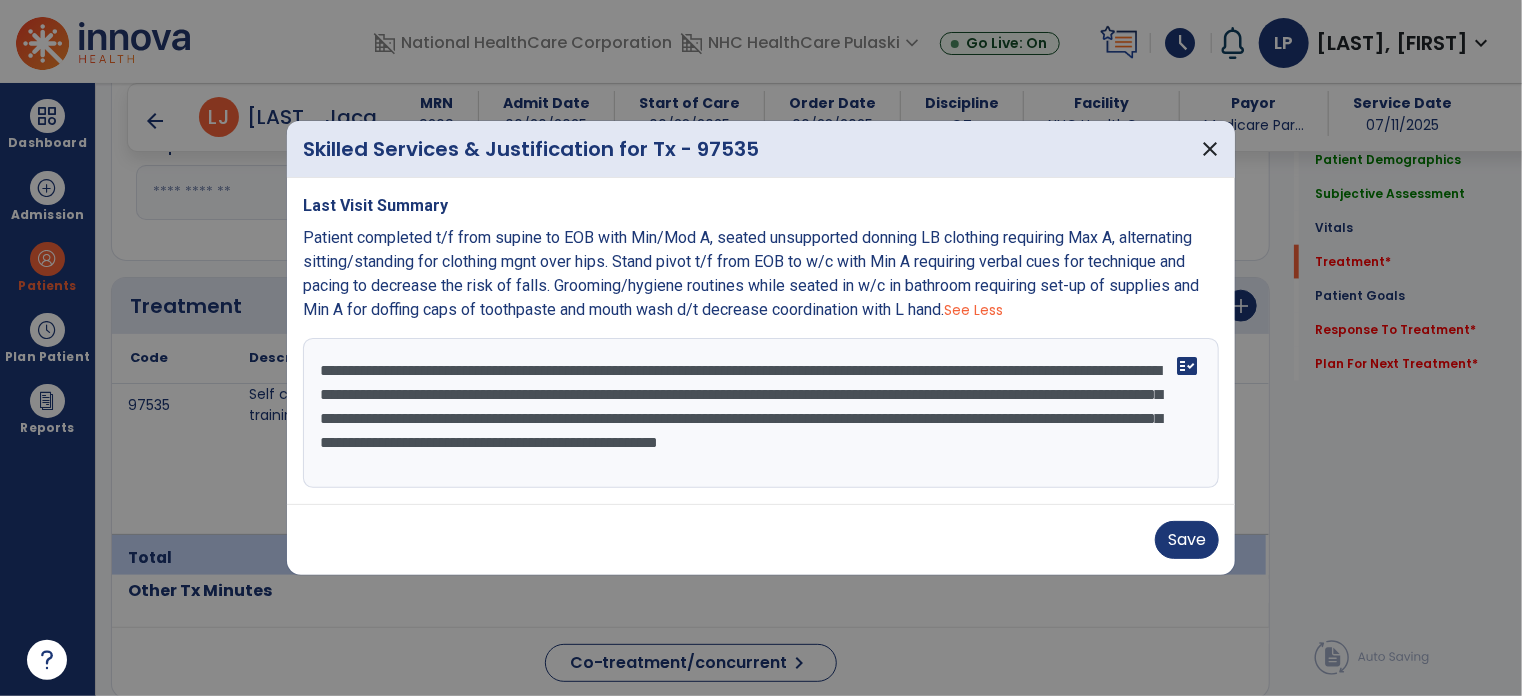 click on "**********" at bounding box center [761, 413] 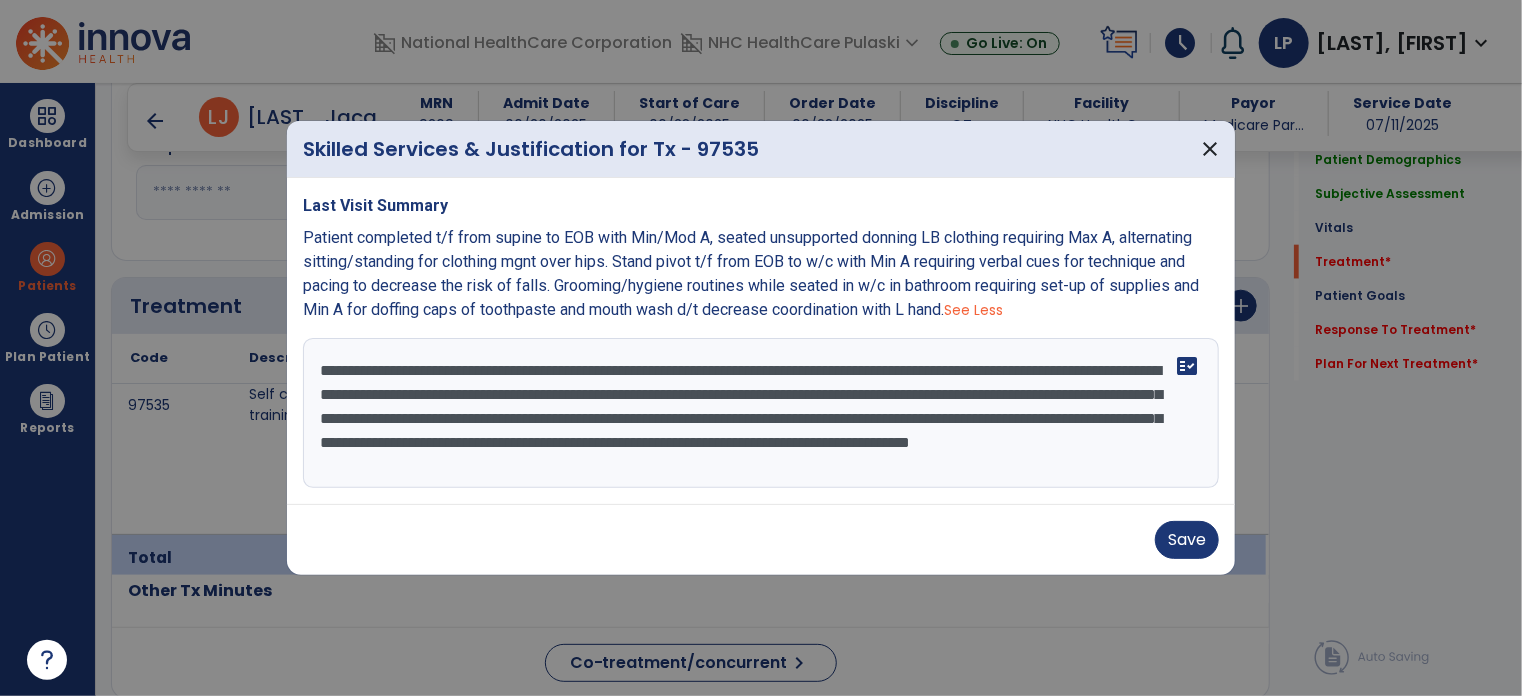scroll, scrollTop: 16, scrollLeft: 0, axis: vertical 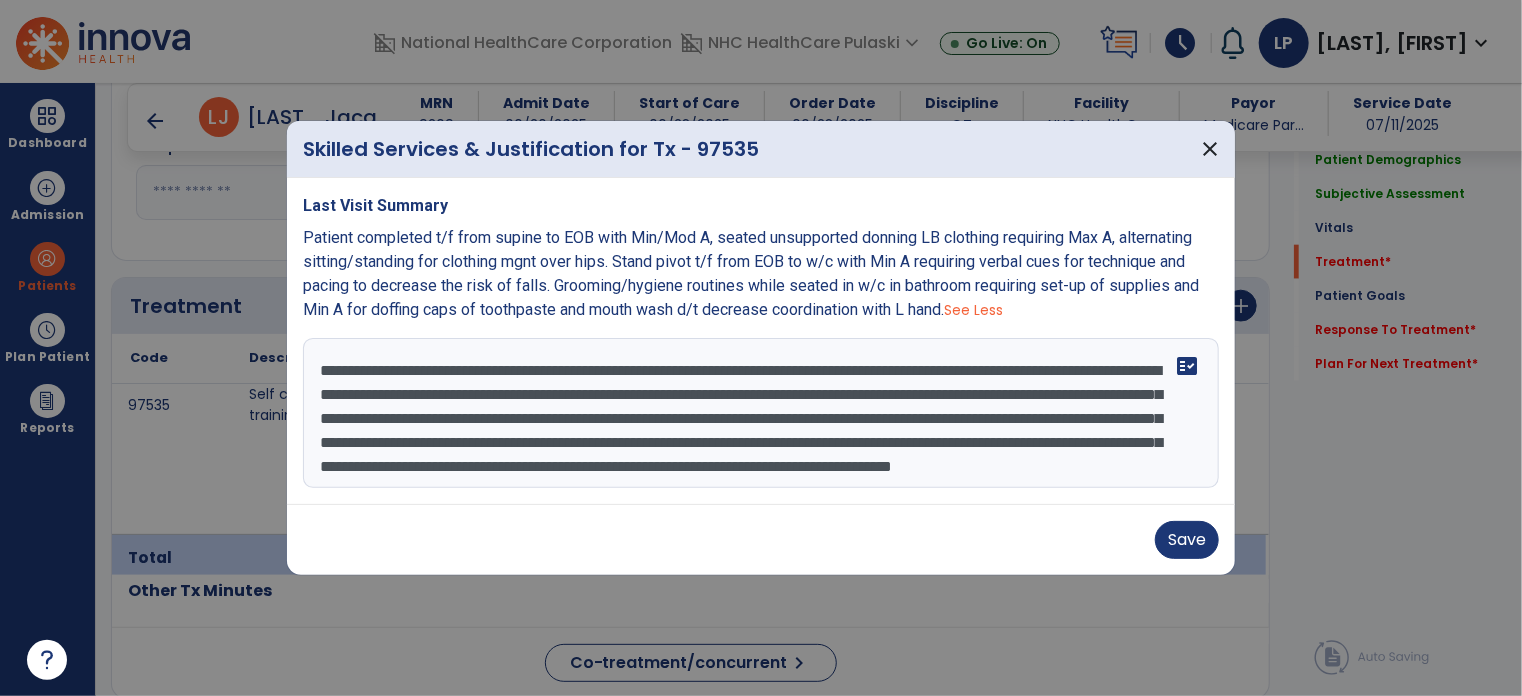 type on "**********" 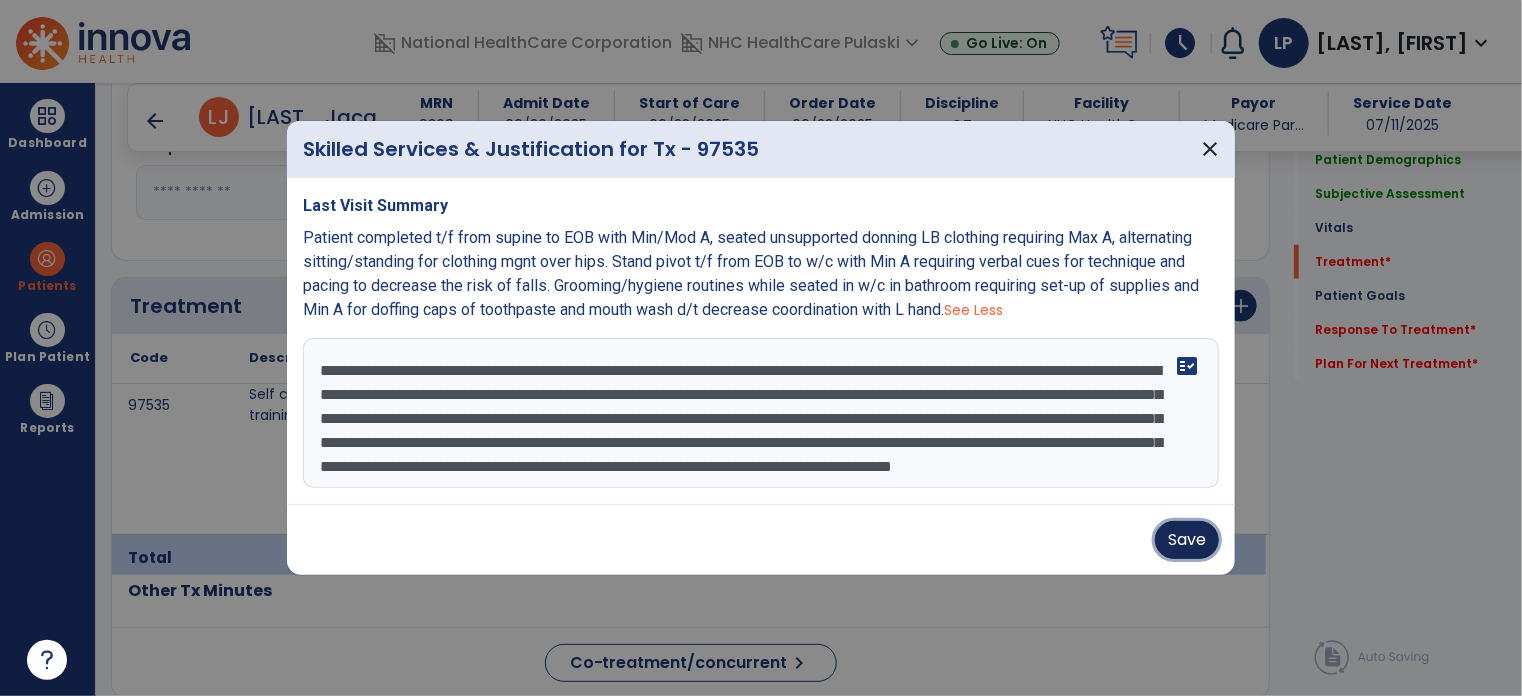 click on "Save" at bounding box center [1187, 540] 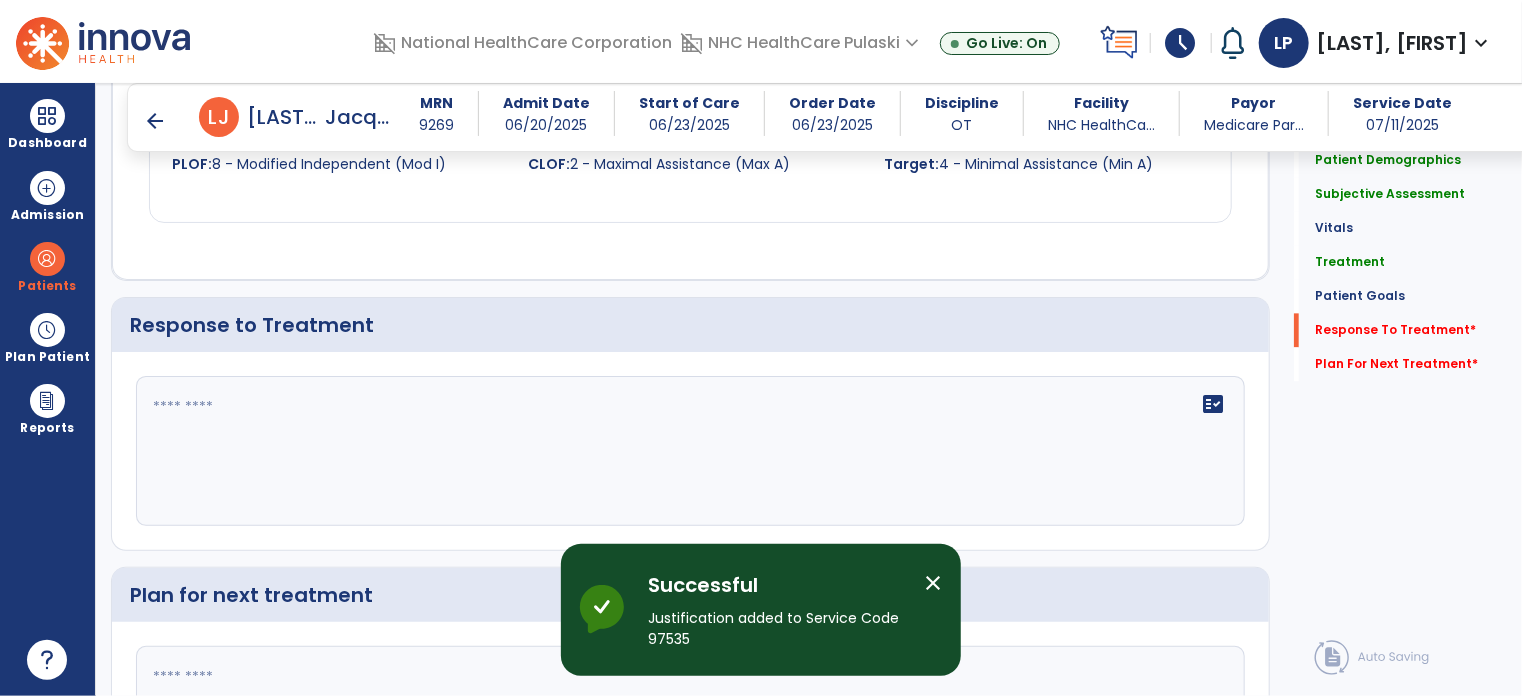 scroll, scrollTop: 2191, scrollLeft: 0, axis: vertical 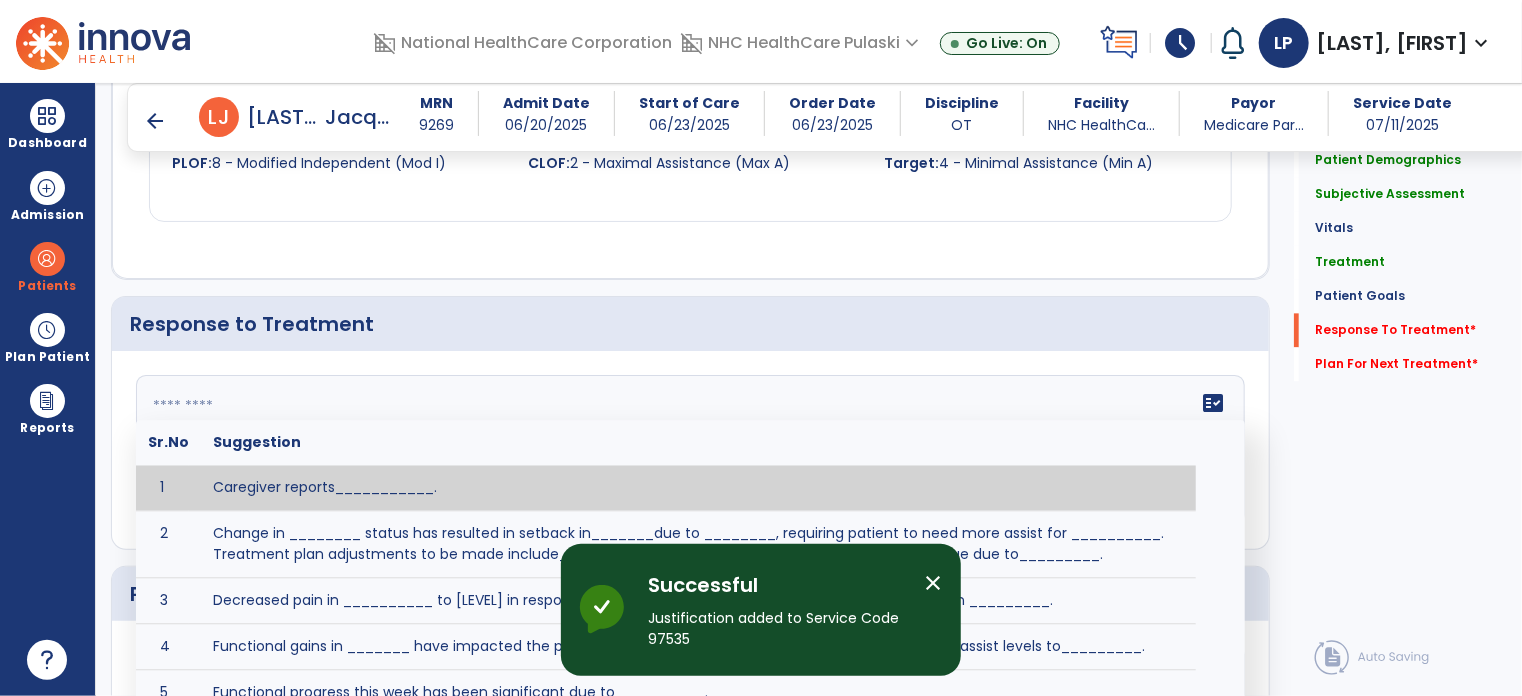 click on "fact_check  Sr.No Suggestion 1 Caregiver reports___________. 2 Change in ________ status has resulted in setback in_______due to ________, requiring patient to need more assist for __________.   Treatment plan adjustments to be made include________.  Progress towards goals is expected to continue due to_________. 3 Decreased pain in __________ to [LEVEL] in response to [MODALITY/TREATMENT] allows for improvement in _________. 4 Functional gains in _______ have impacted the patient's ability to perform_________ with a reduction in assist levels to_________. 5 Functional progress this week has been significant due to__________. 6 Gains in ________ have improved the patient's ability to perform ______with decreased levels of assist to___________. 7 Improvement in ________allows patient to tolerate higher levels of challenges in_________. 8 Pain in [AREA] has decreased to [LEVEL] in response to [TREATMENT/MODALITY], allowing fore ease in completing__________. 9 10 11 12 13 14 15 16 17 18 19 20 21" 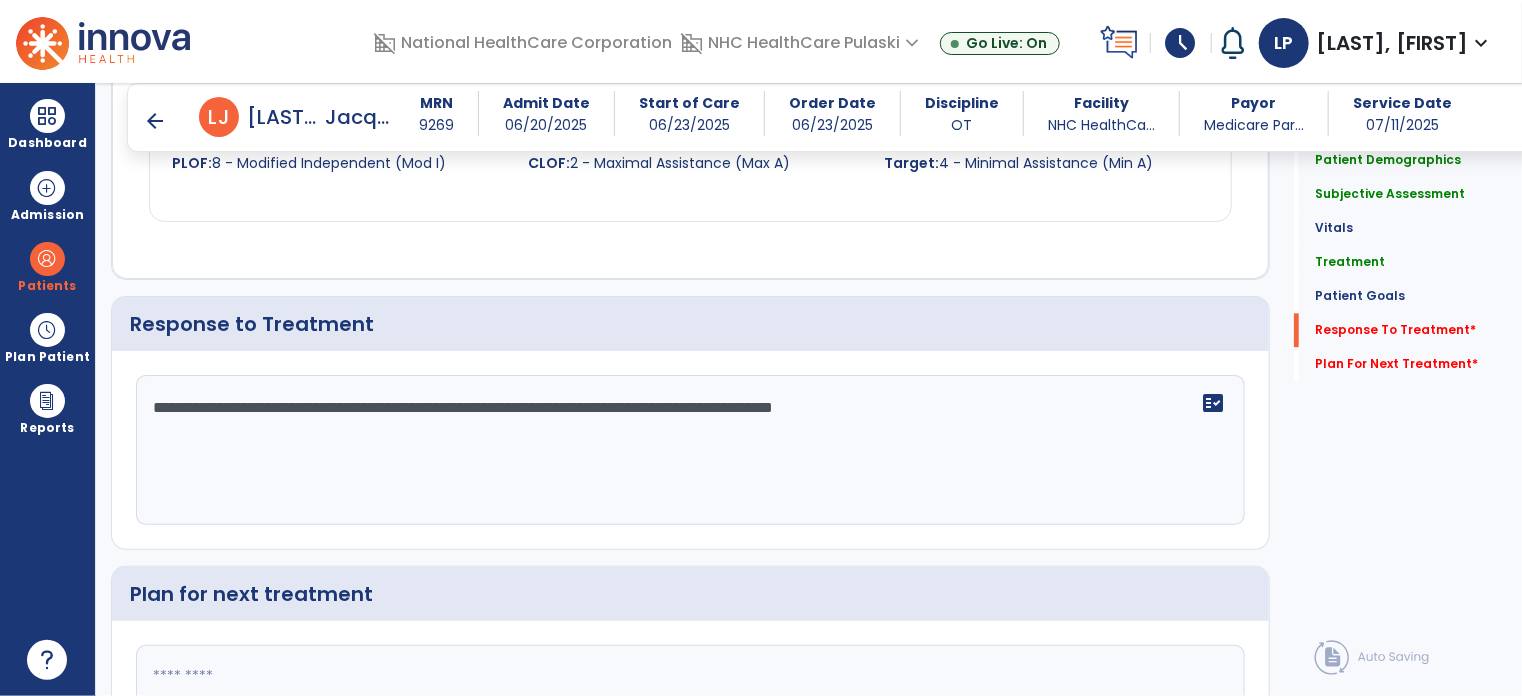 scroll, scrollTop: 2375, scrollLeft: 0, axis: vertical 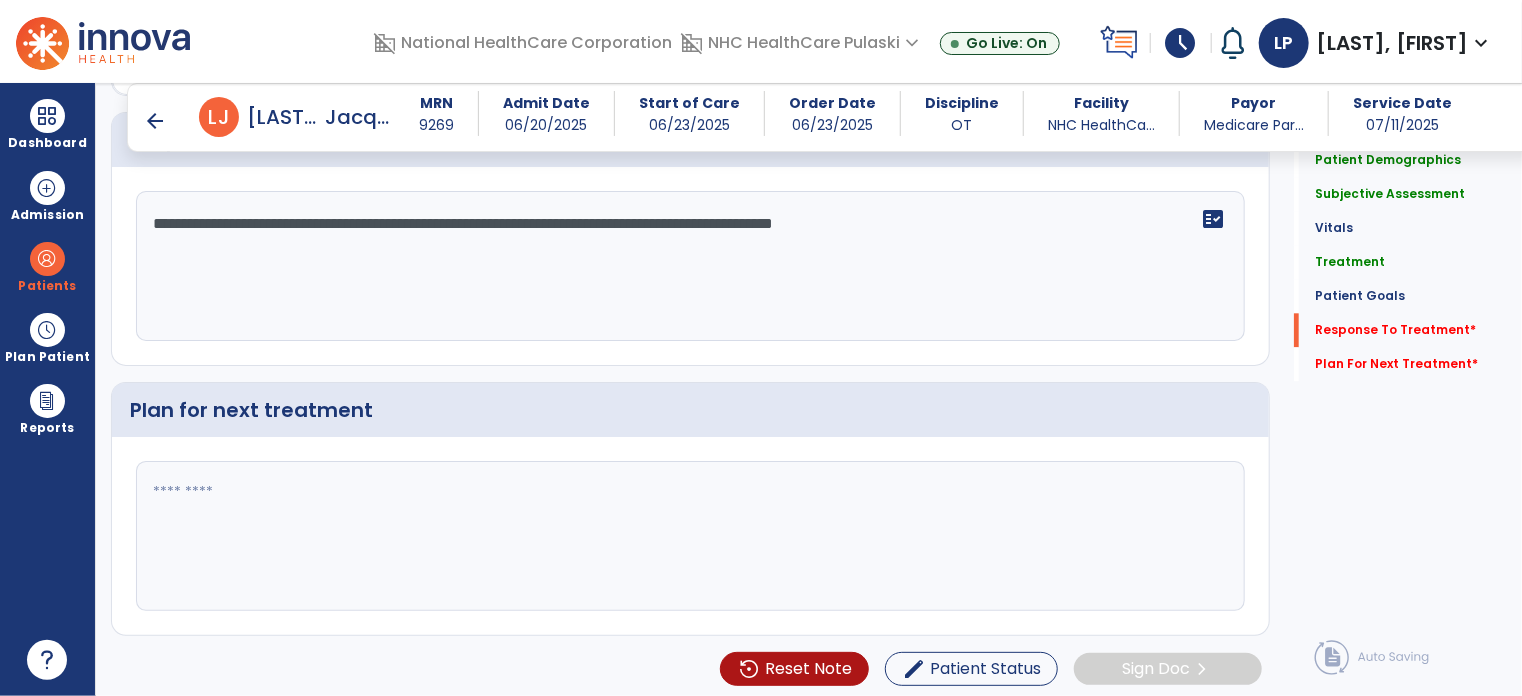type on "**********" 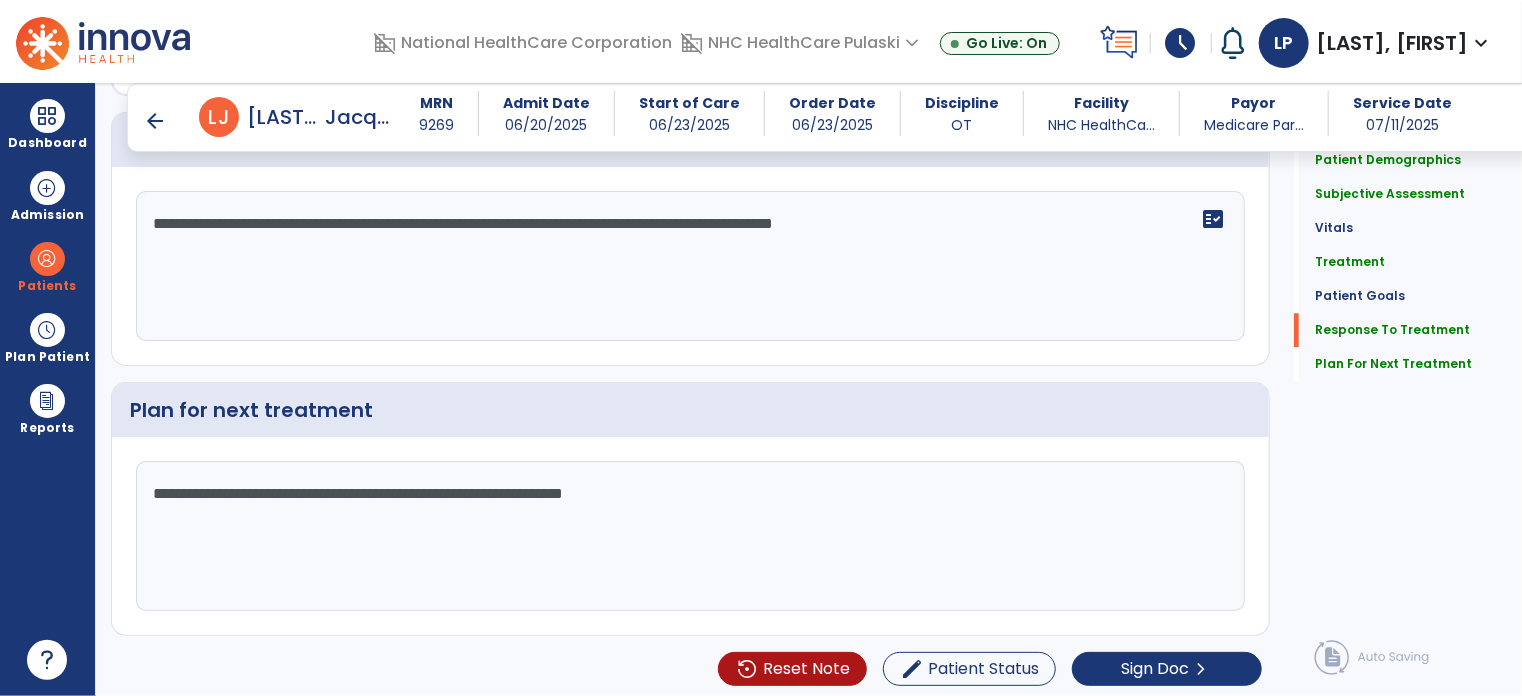 type on "**********" 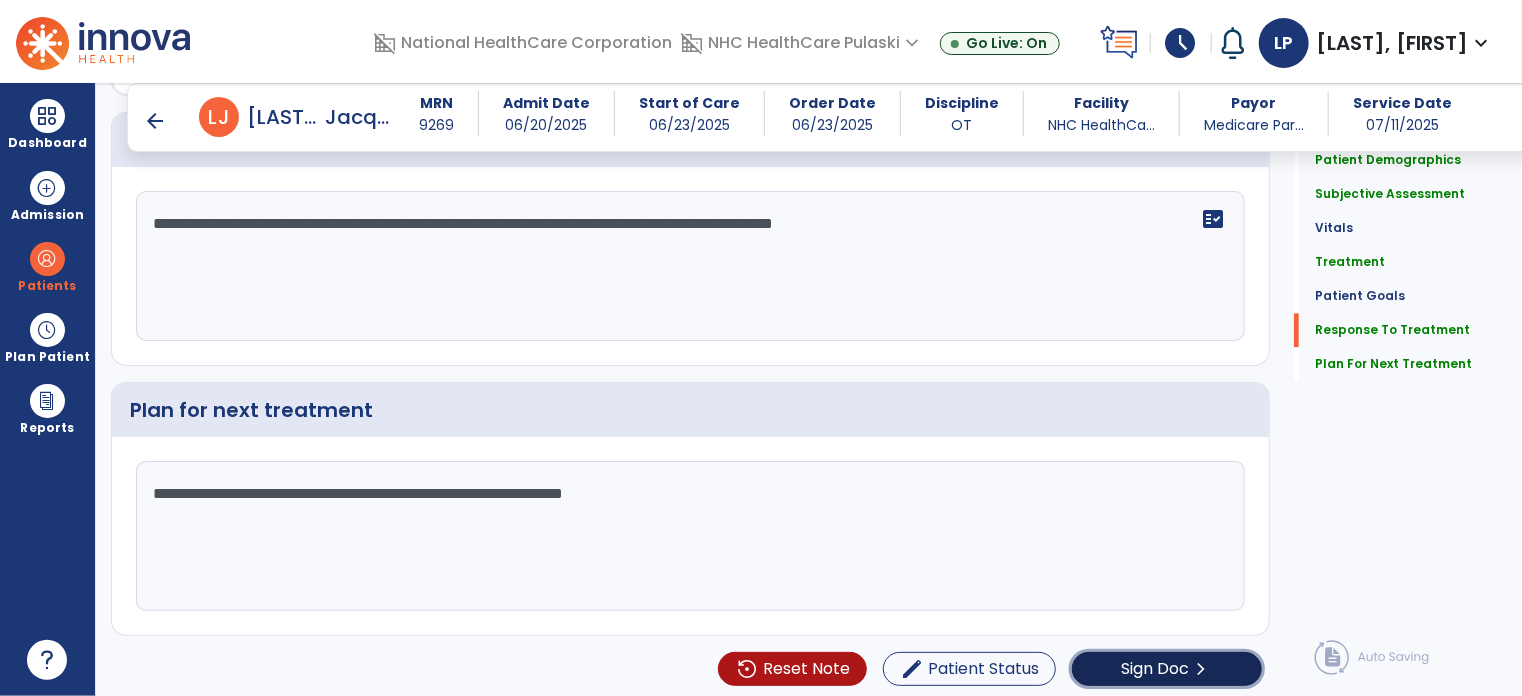 click on "chevron_right" 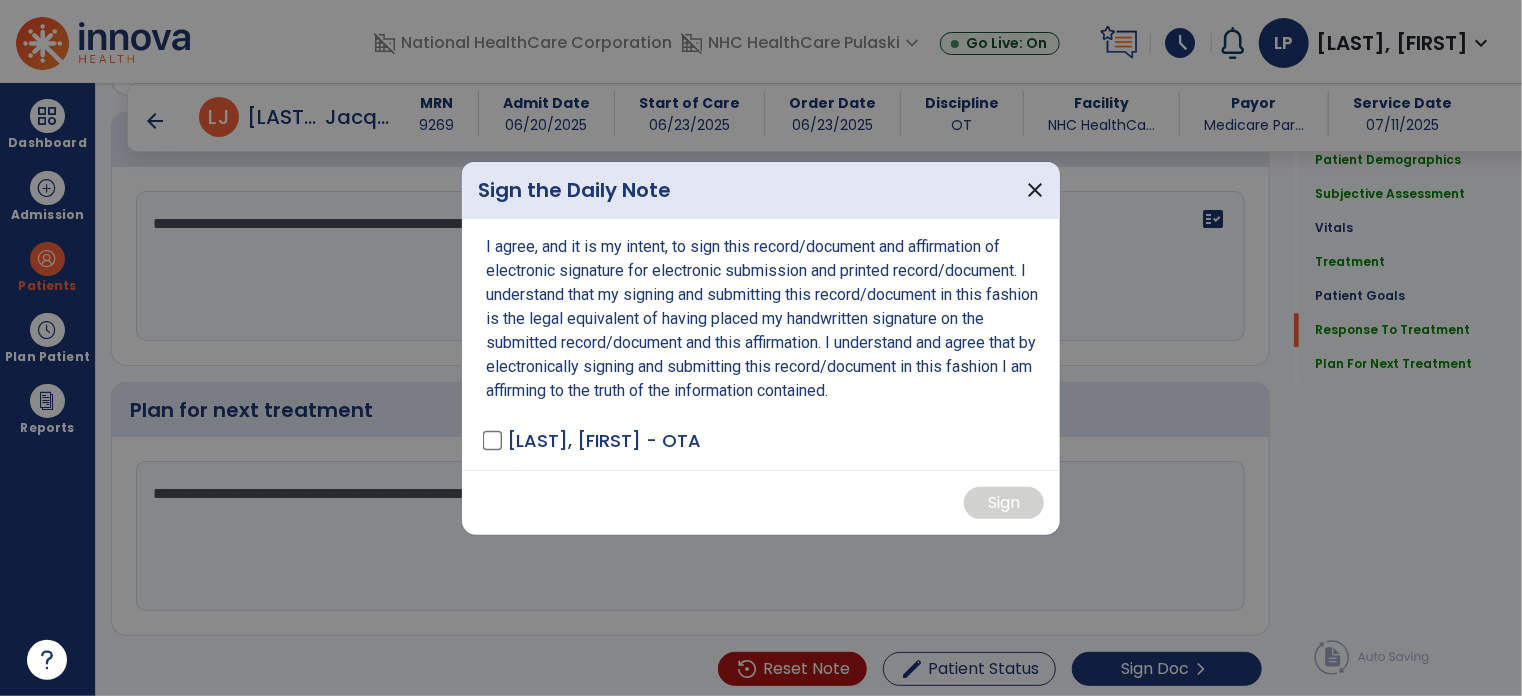 click on "[LAST], [FIRST]  - OTA" at bounding box center (593, 440) 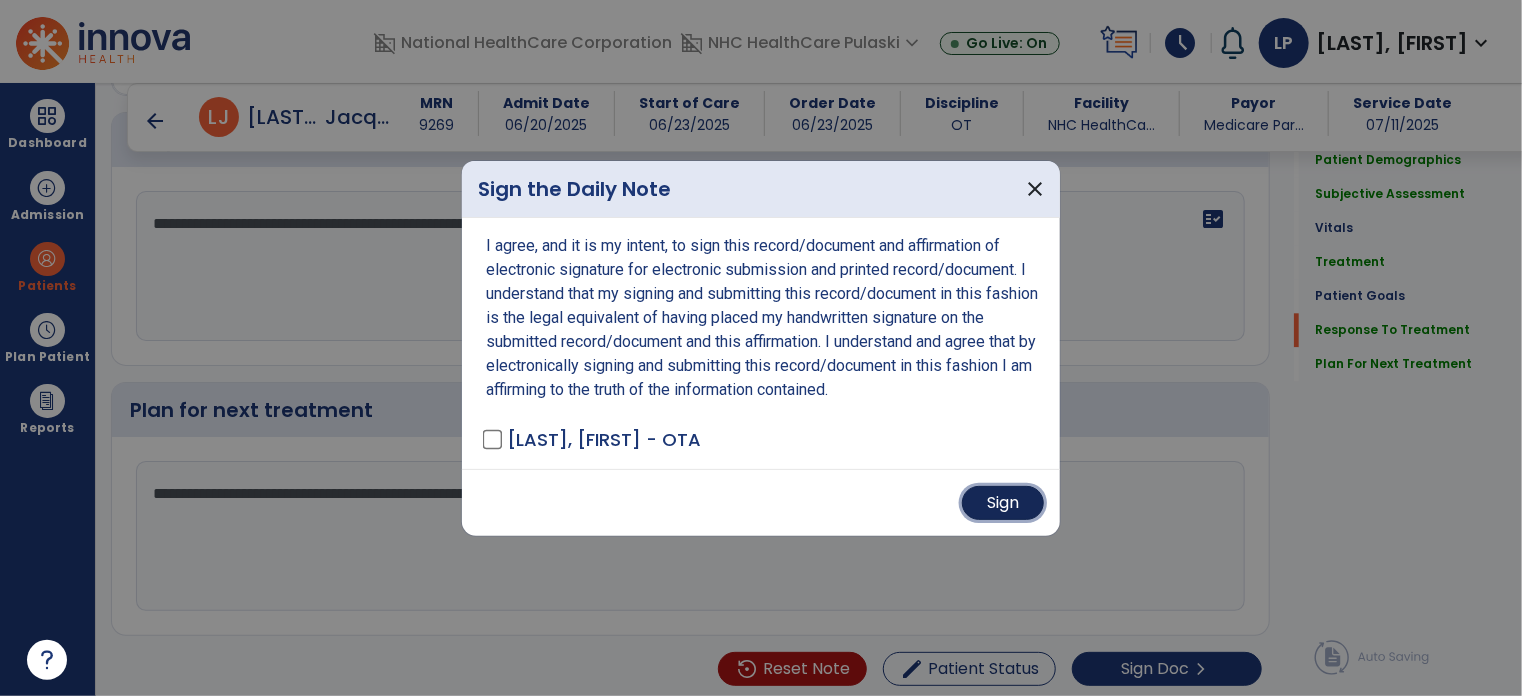 click on "Sign" at bounding box center [1003, 503] 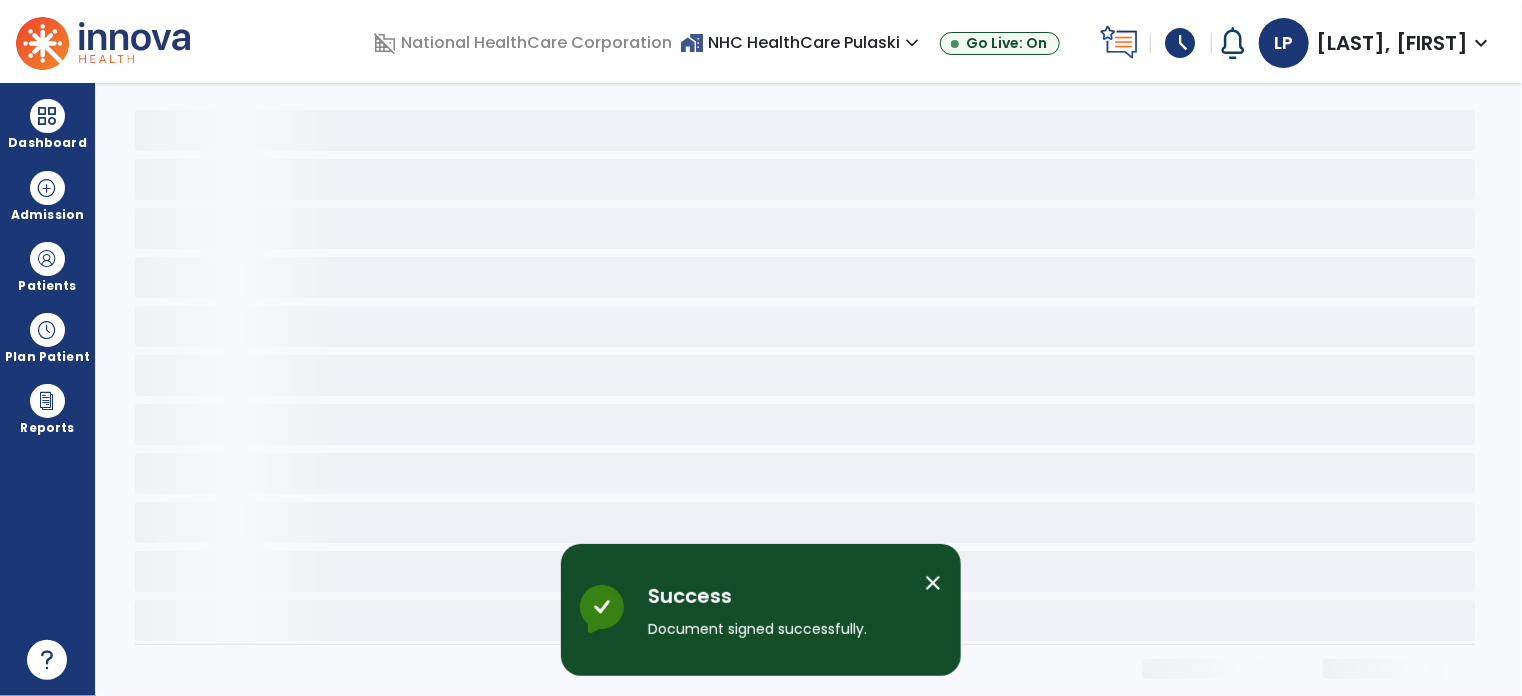 scroll, scrollTop: 0, scrollLeft: 0, axis: both 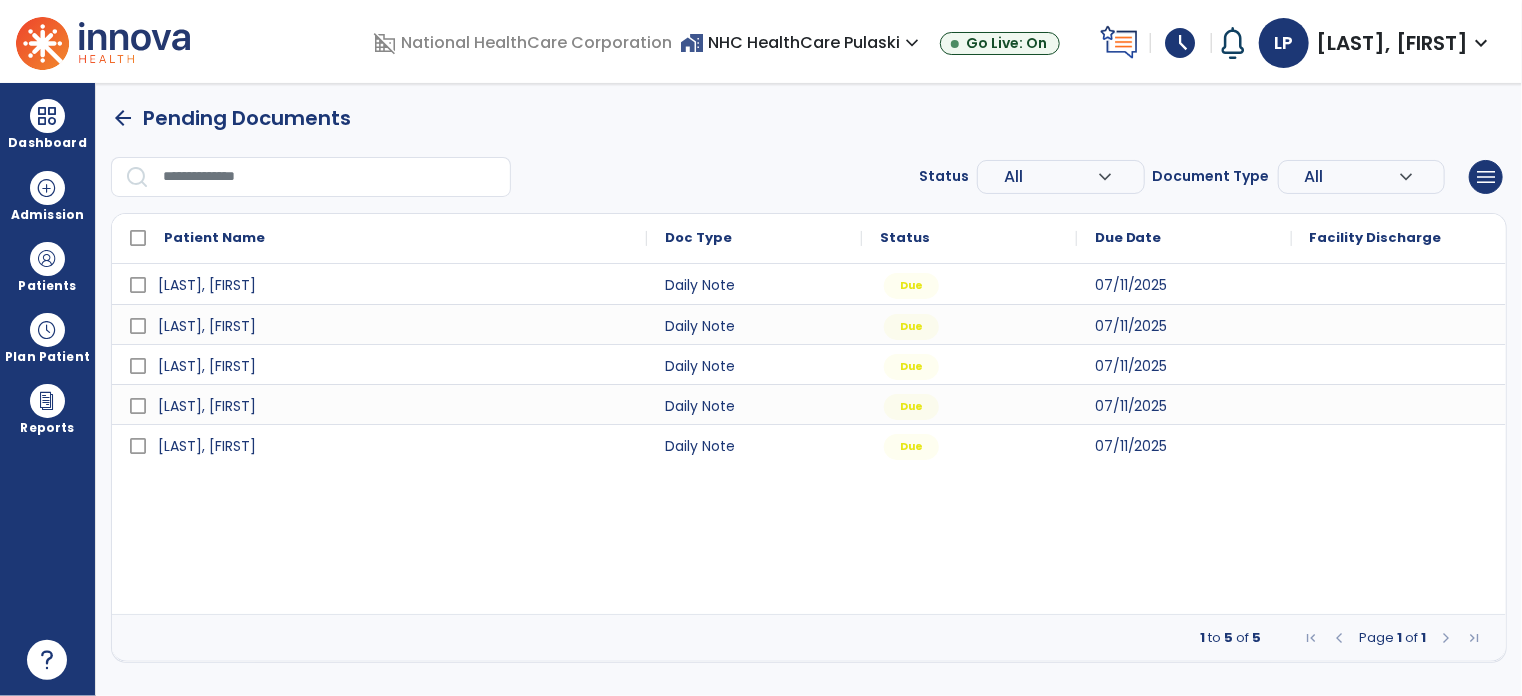 click on "Dashboard" at bounding box center [47, 124] 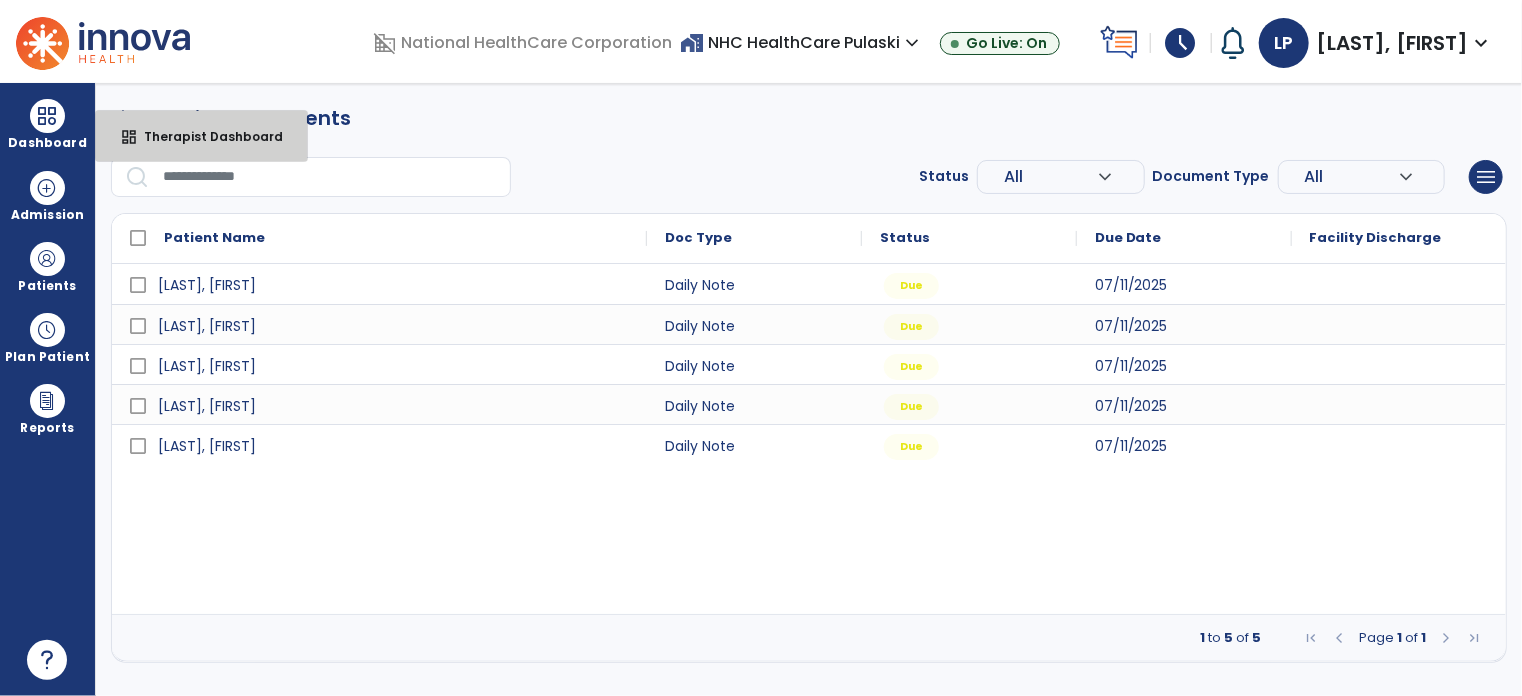 click on "Therapist Dashboard" at bounding box center [205, 136] 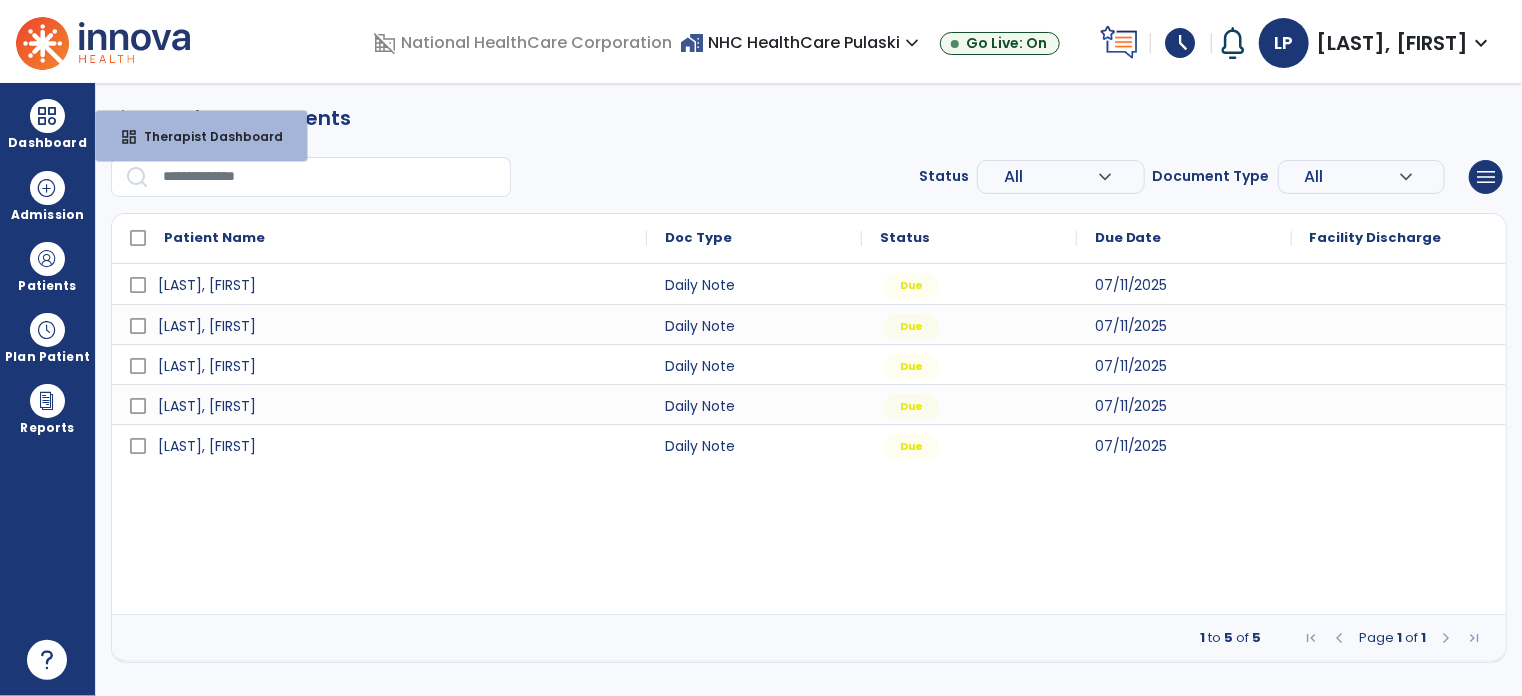 select on "****" 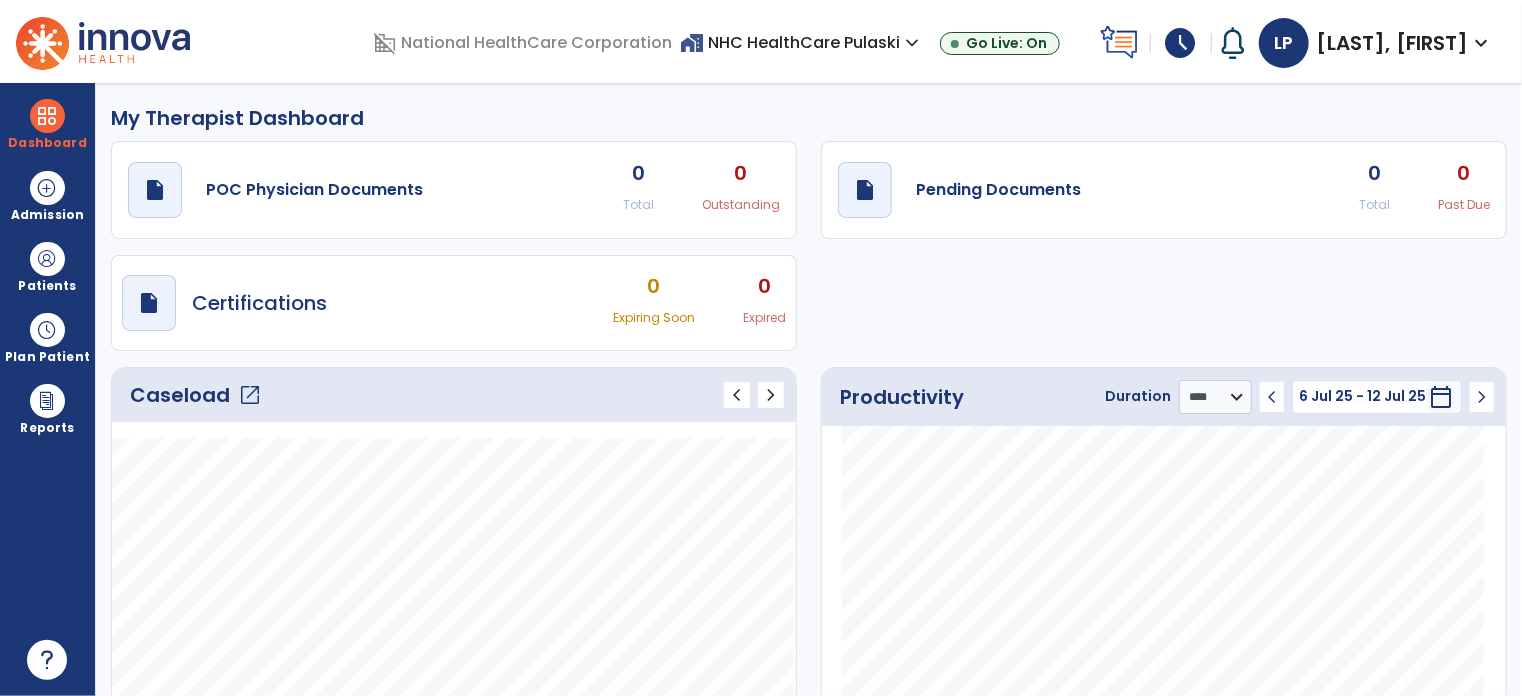 click on "open_in_new" 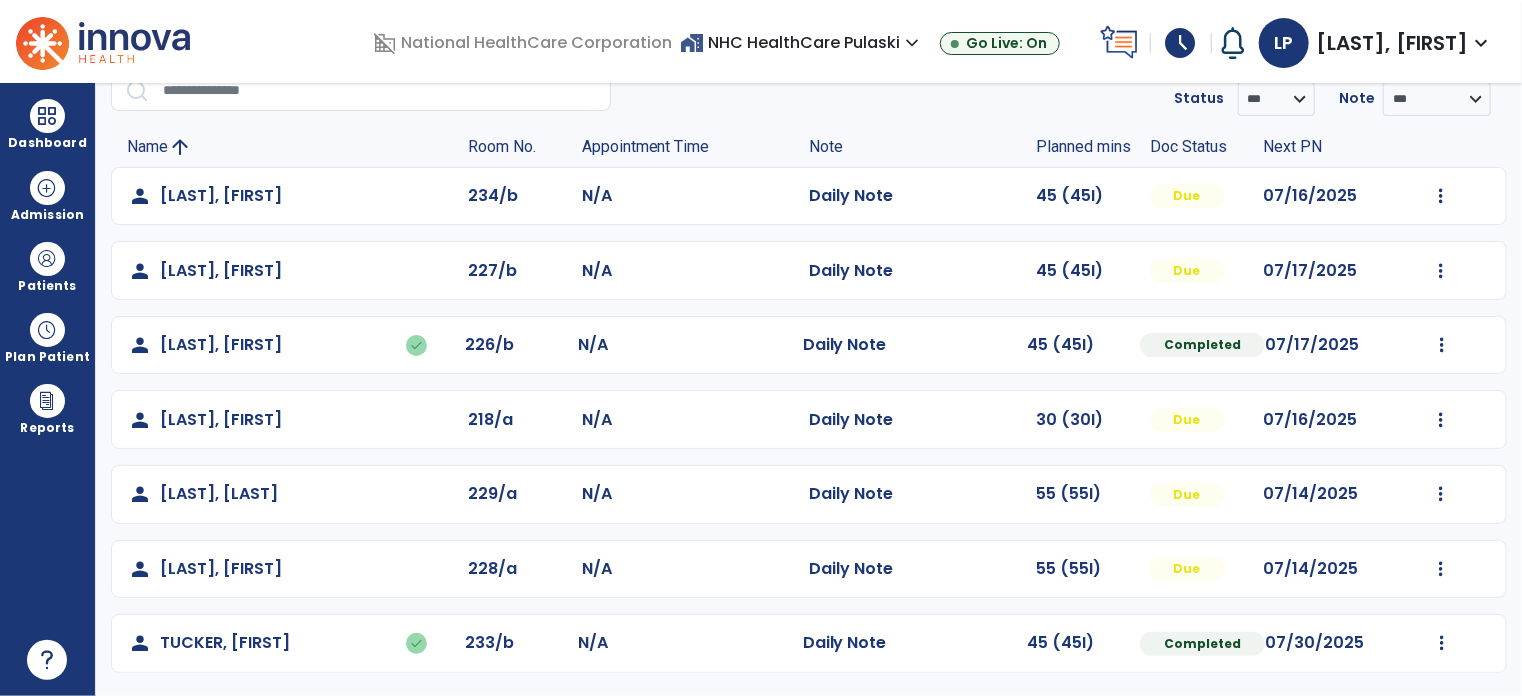 scroll, scrollTop: 93, scrollLeft: 0, axis: vertical 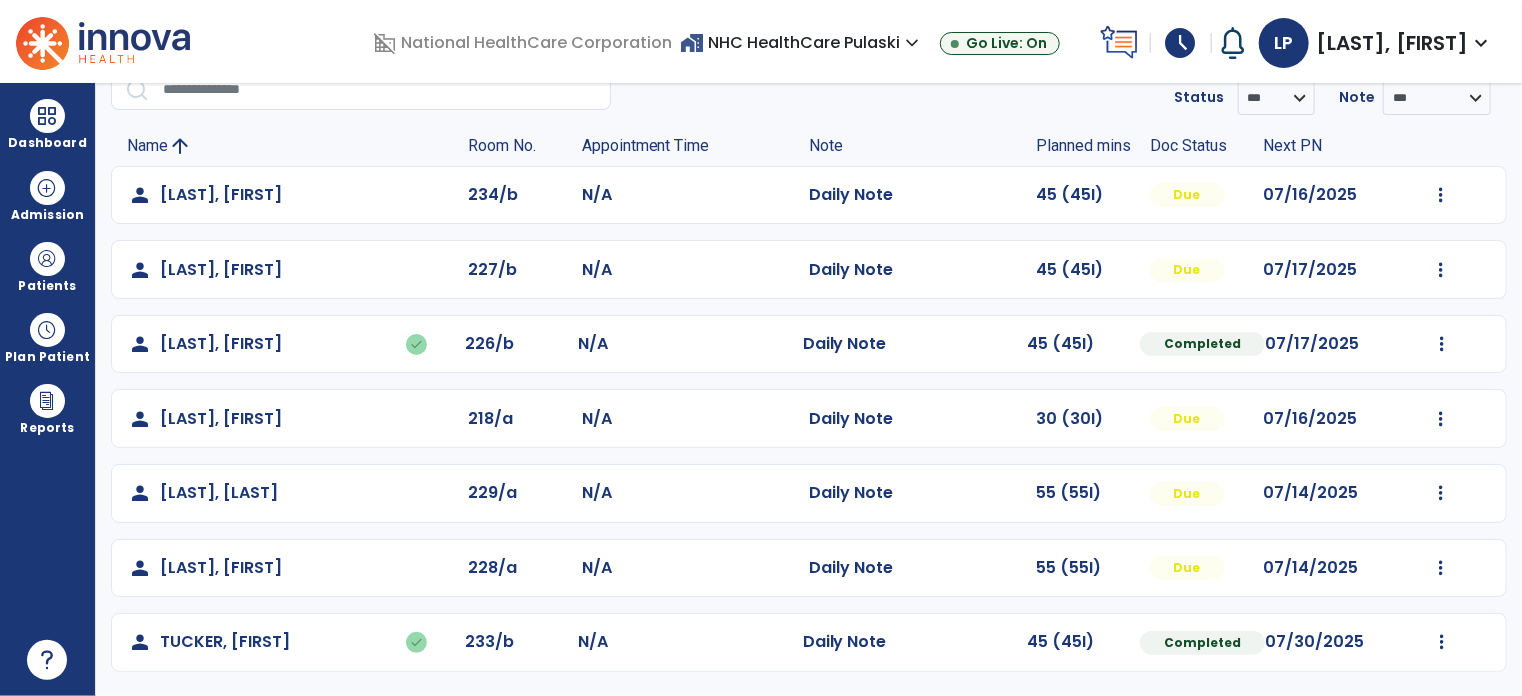 click on "Mark Visit As Complete   Reset Note   Open Document   G + C Mins" 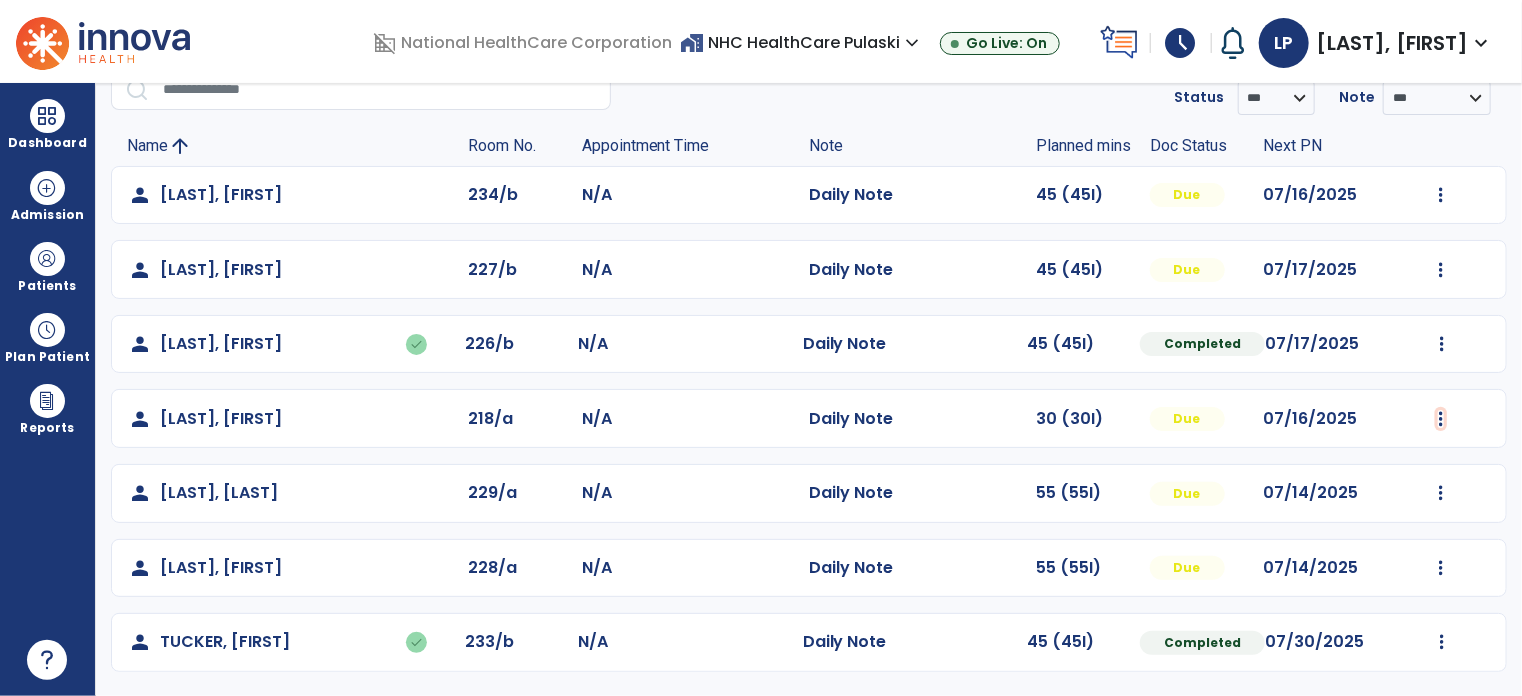 click at bounding box center (1441, 195) 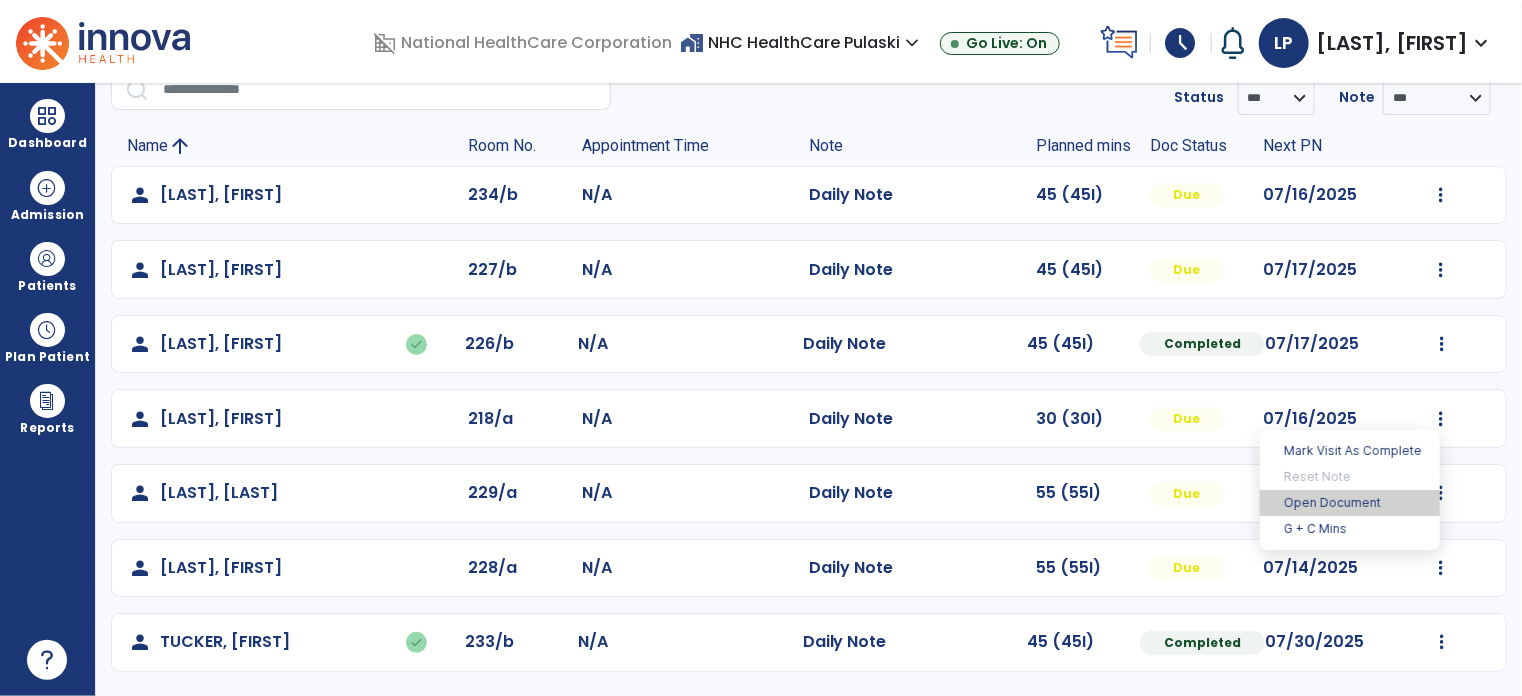 click on "Open Document" at bounding box center [1350, 503] 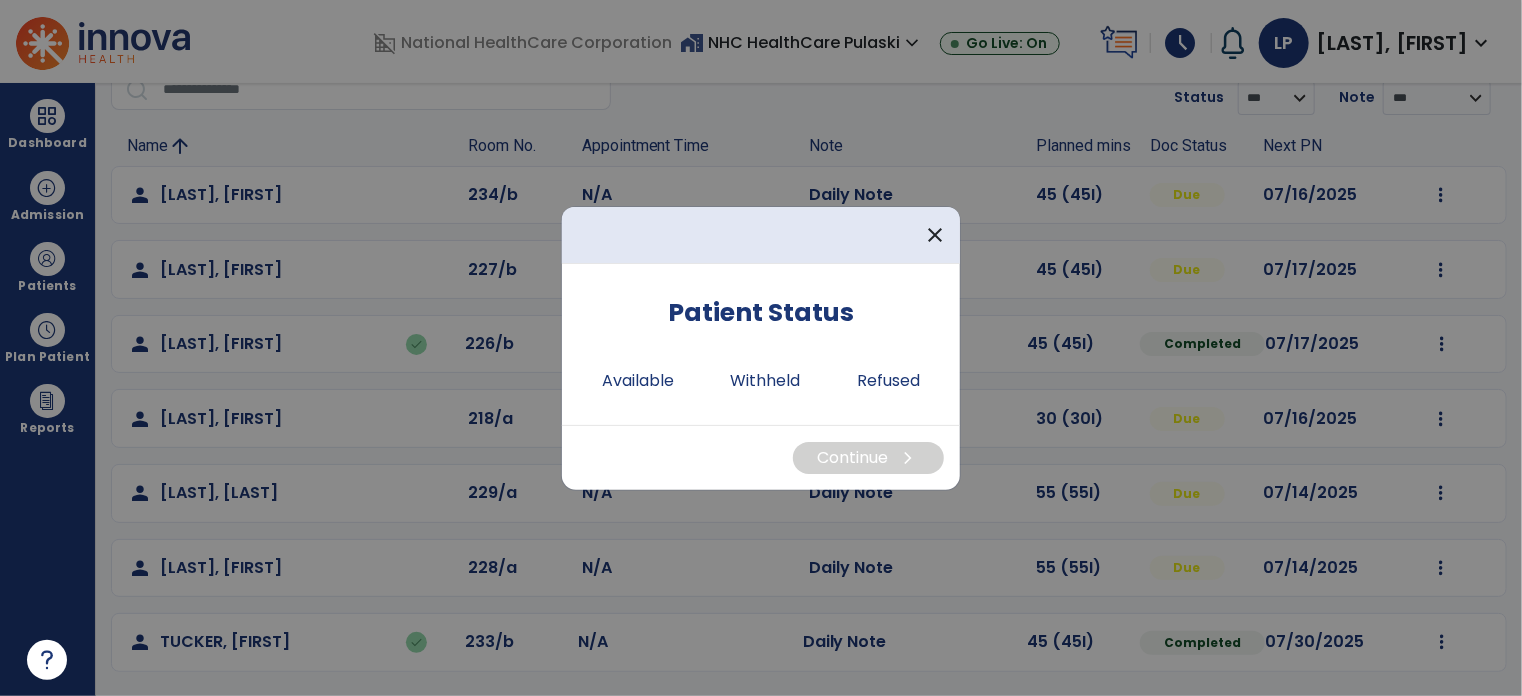 click on "Patient Status  Available   Withheld   Refused" at bounding box center [761, 352] 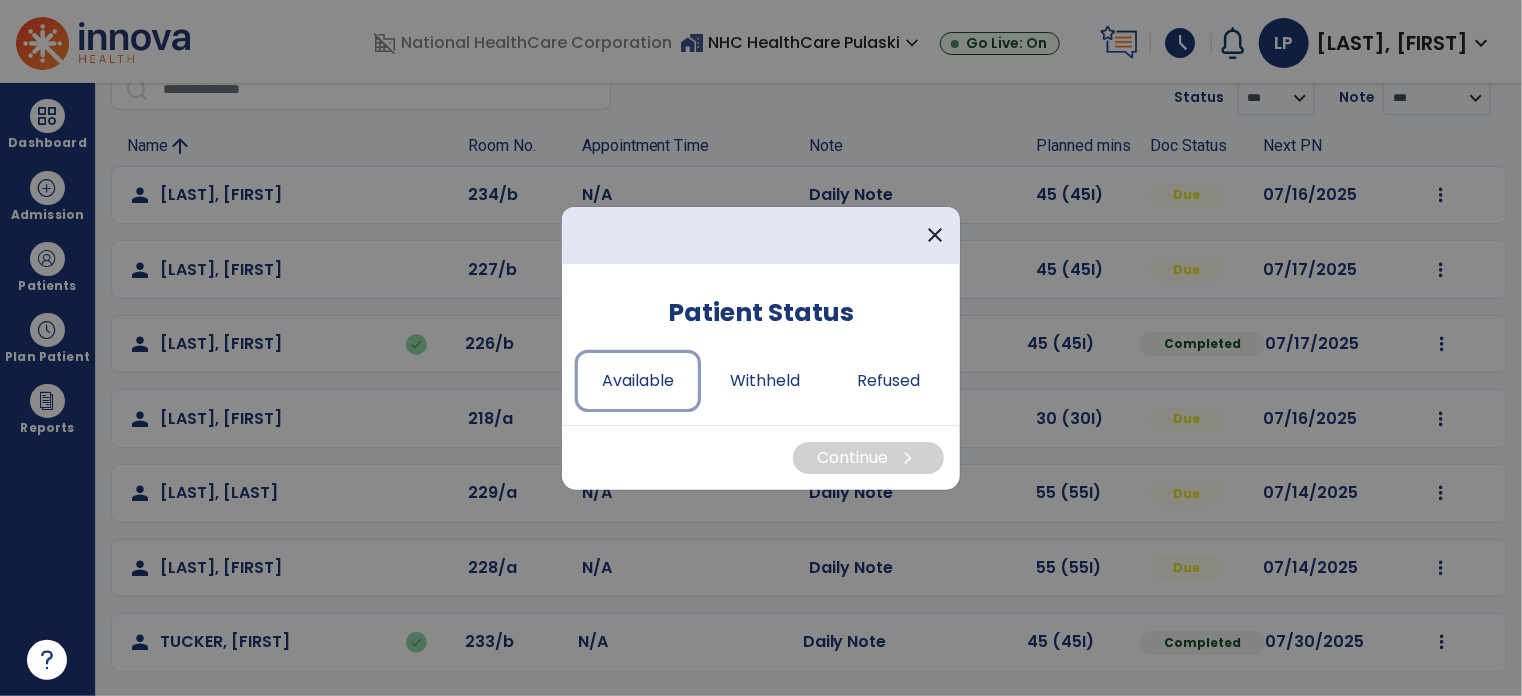 click on "Available" at bounding box center (638, 381) 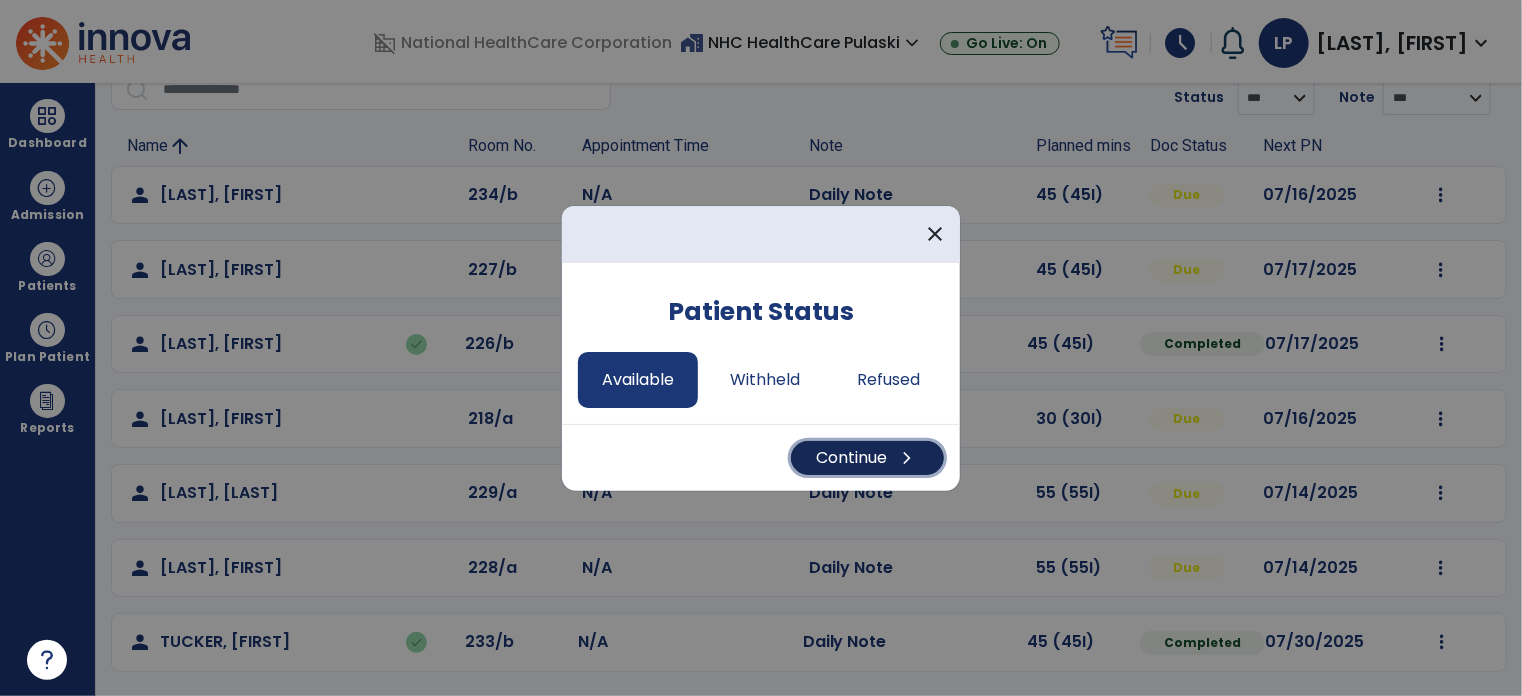 click on "Continue   chevron_right" at bounding box center (867, 458) 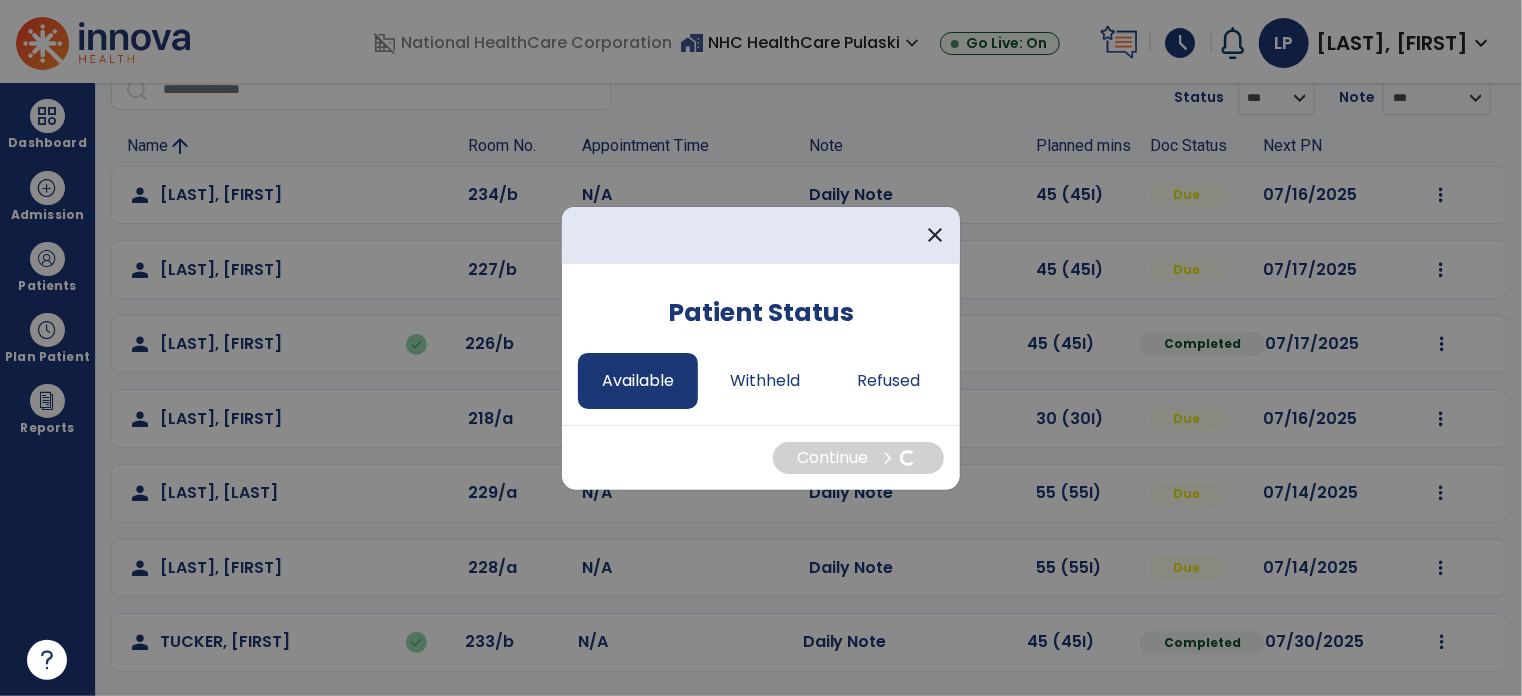 select on "*" 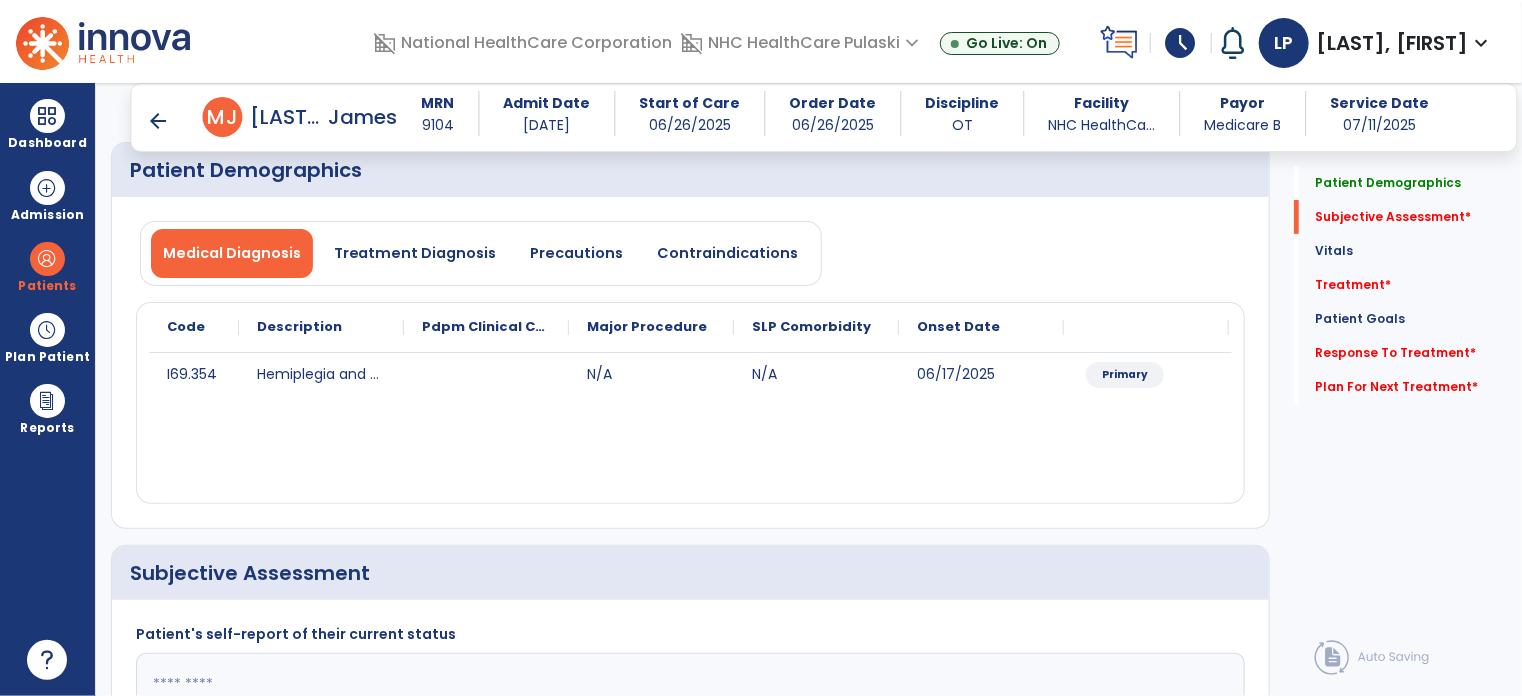 scroll, scrollTop: 413, scrollLeft: 0, axis: vertical 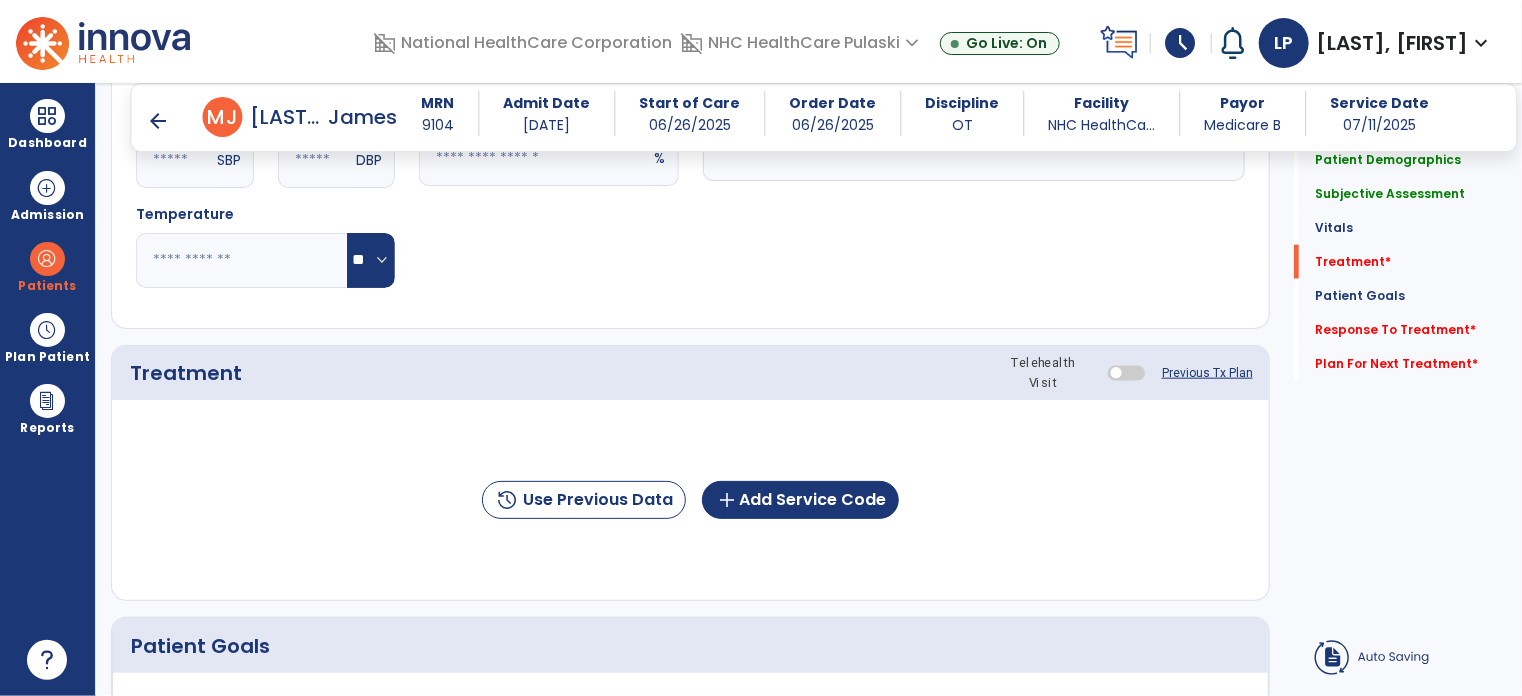 type on "**********" 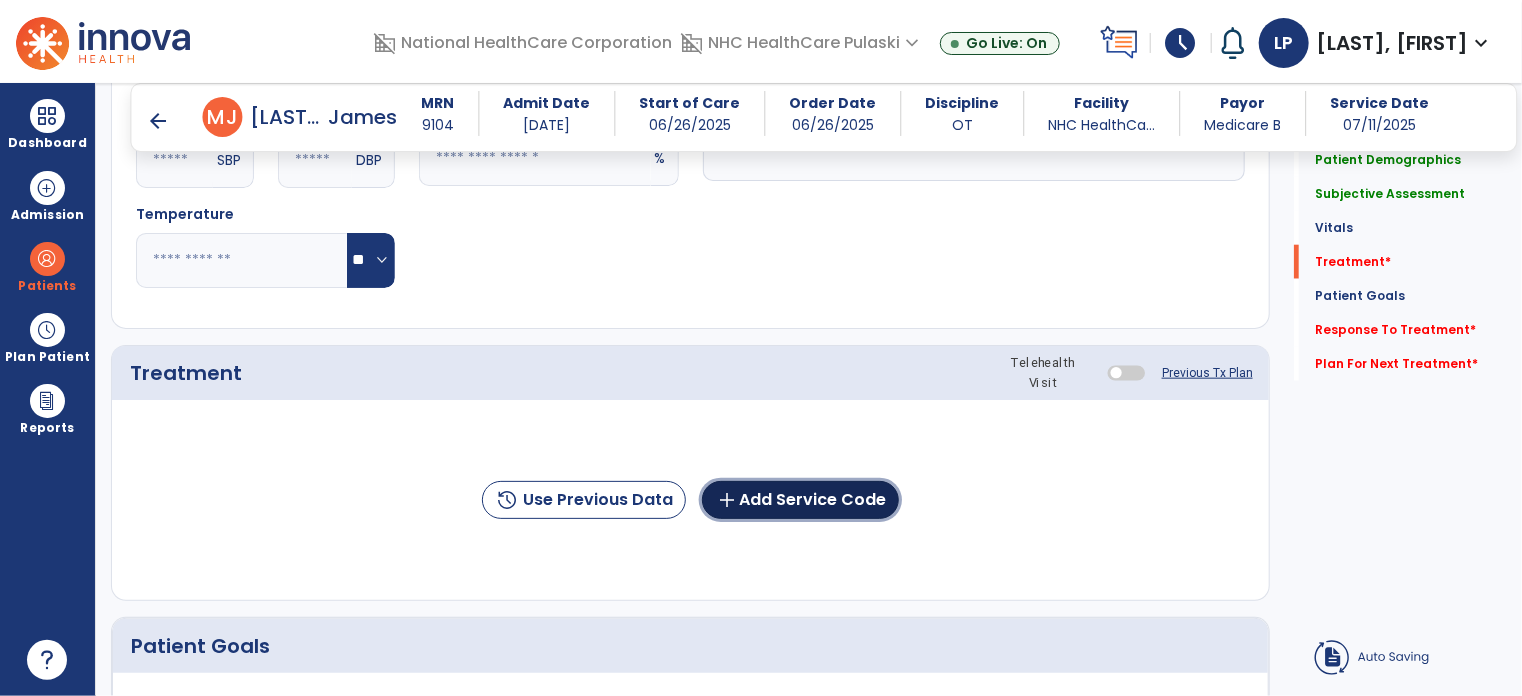 click on "add  Add Service Code" 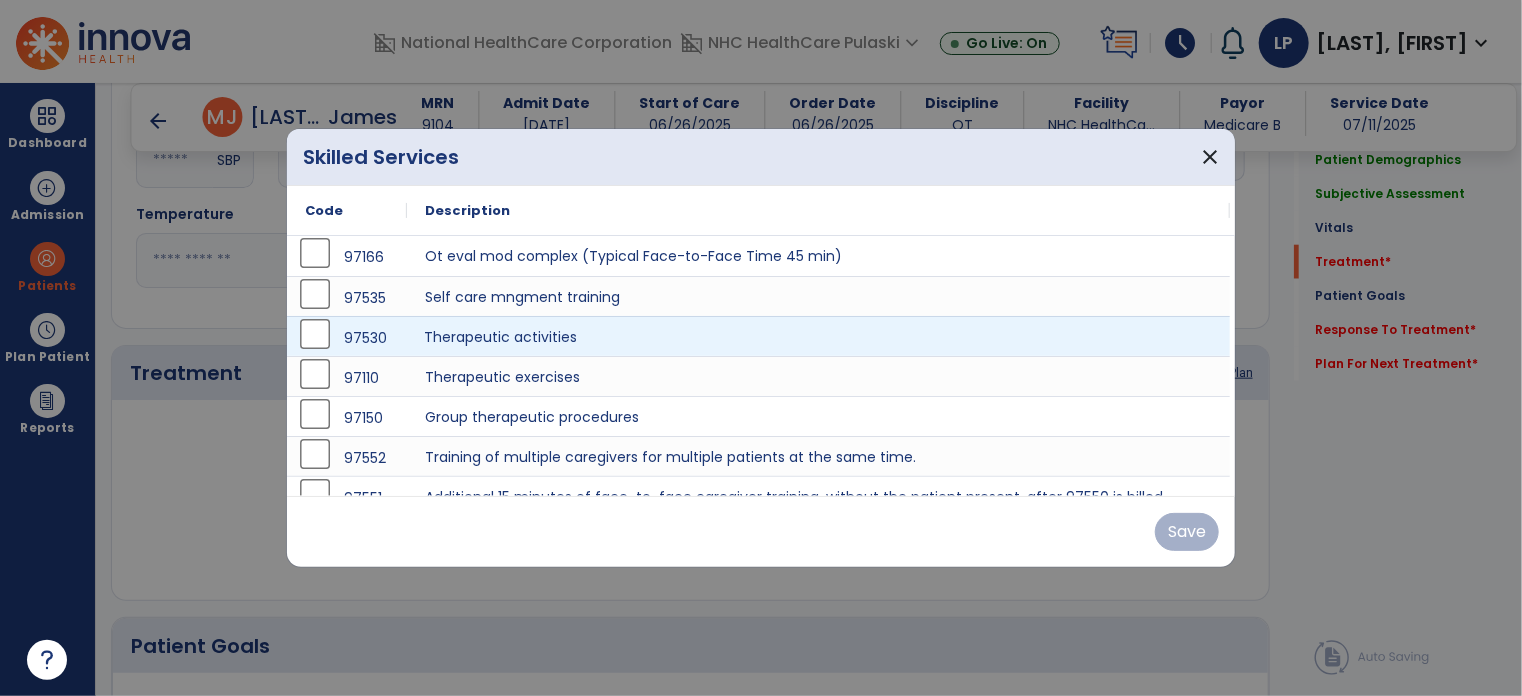 click on "Therapeutic activities" at bounding box center (818, 336) 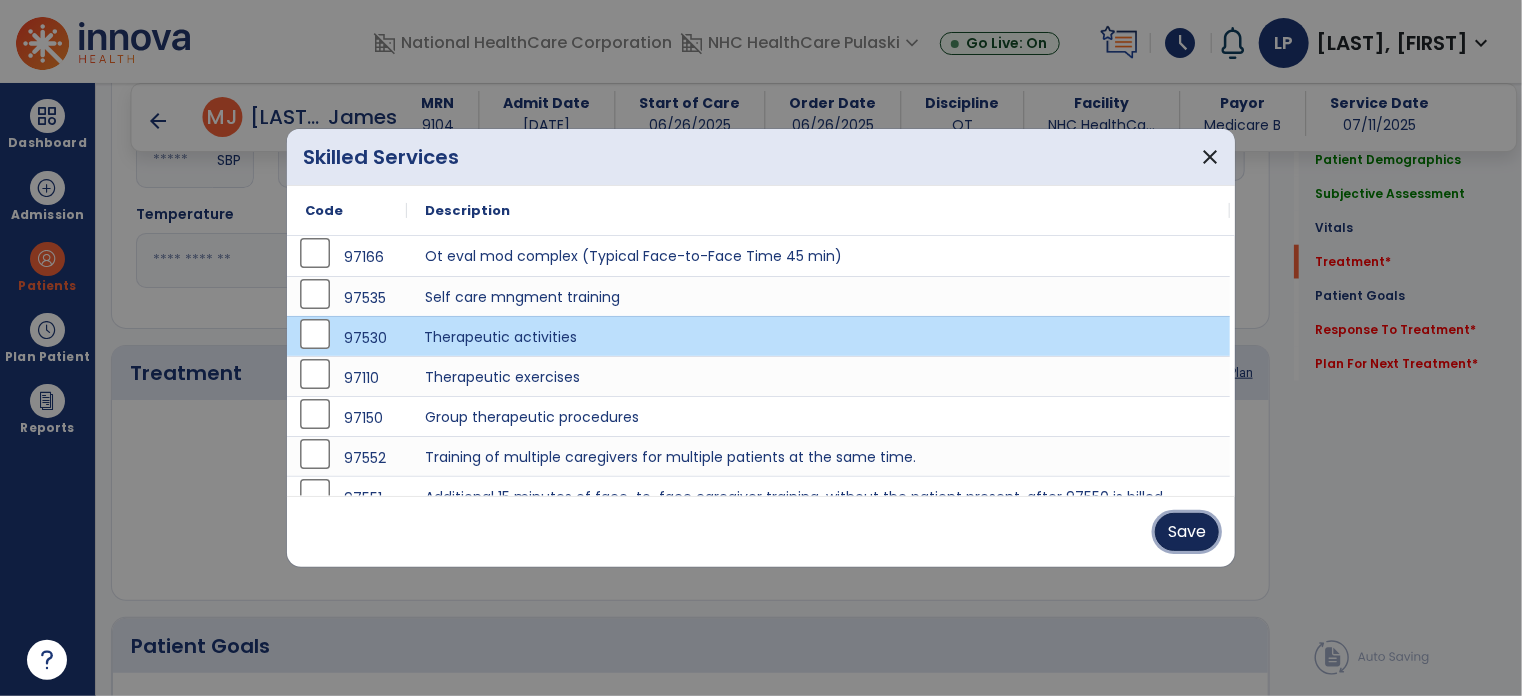 click on "Save" at bounding box center [1187, 532] 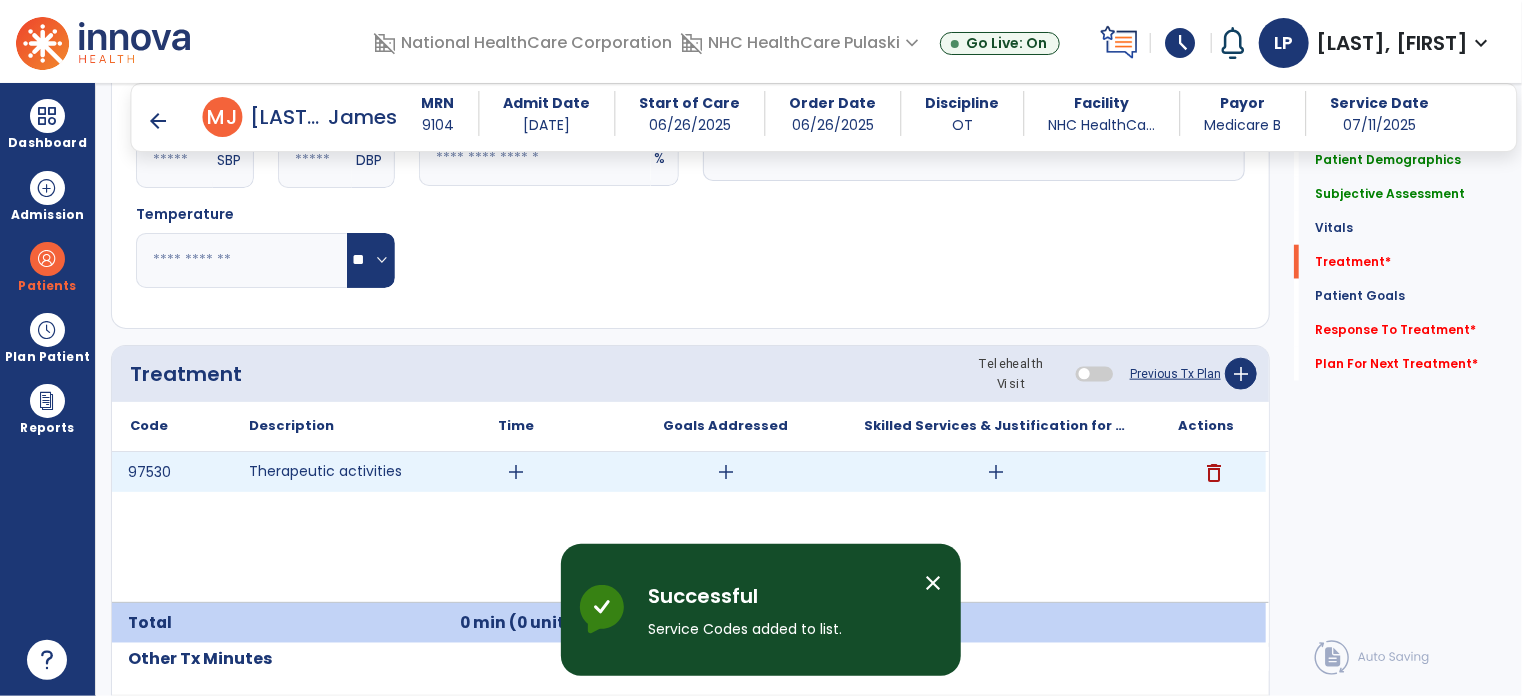 click on "add" at bounding box center (516, 472) 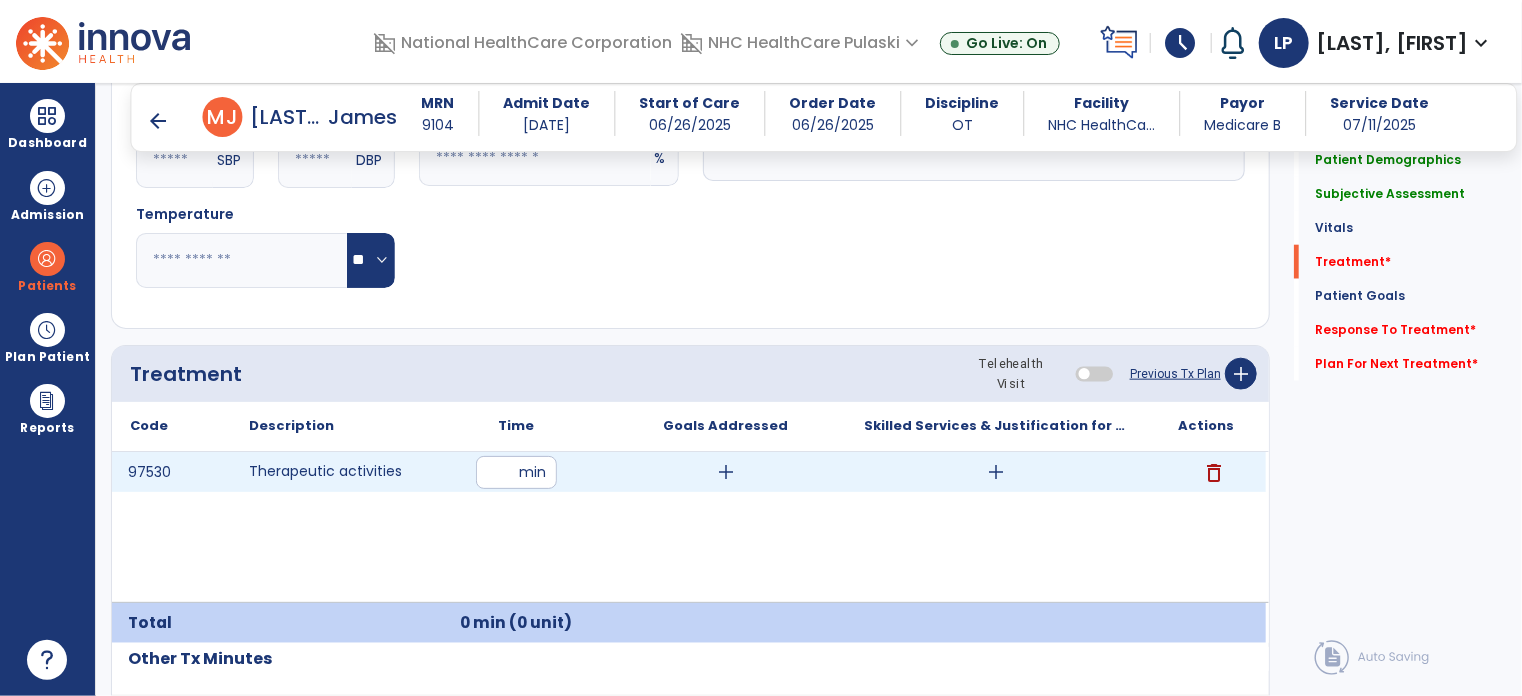 type on "**" 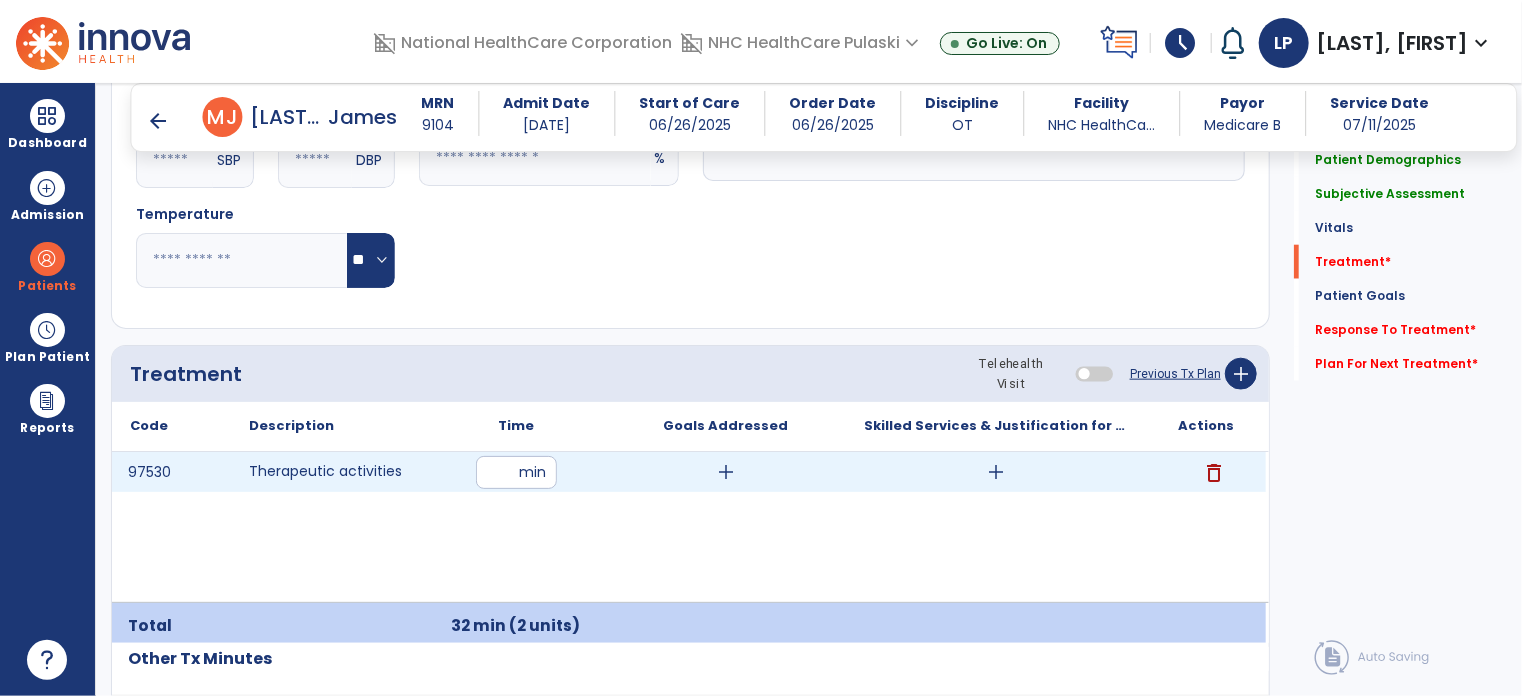 click on "add" at bounding box center [996, 472] 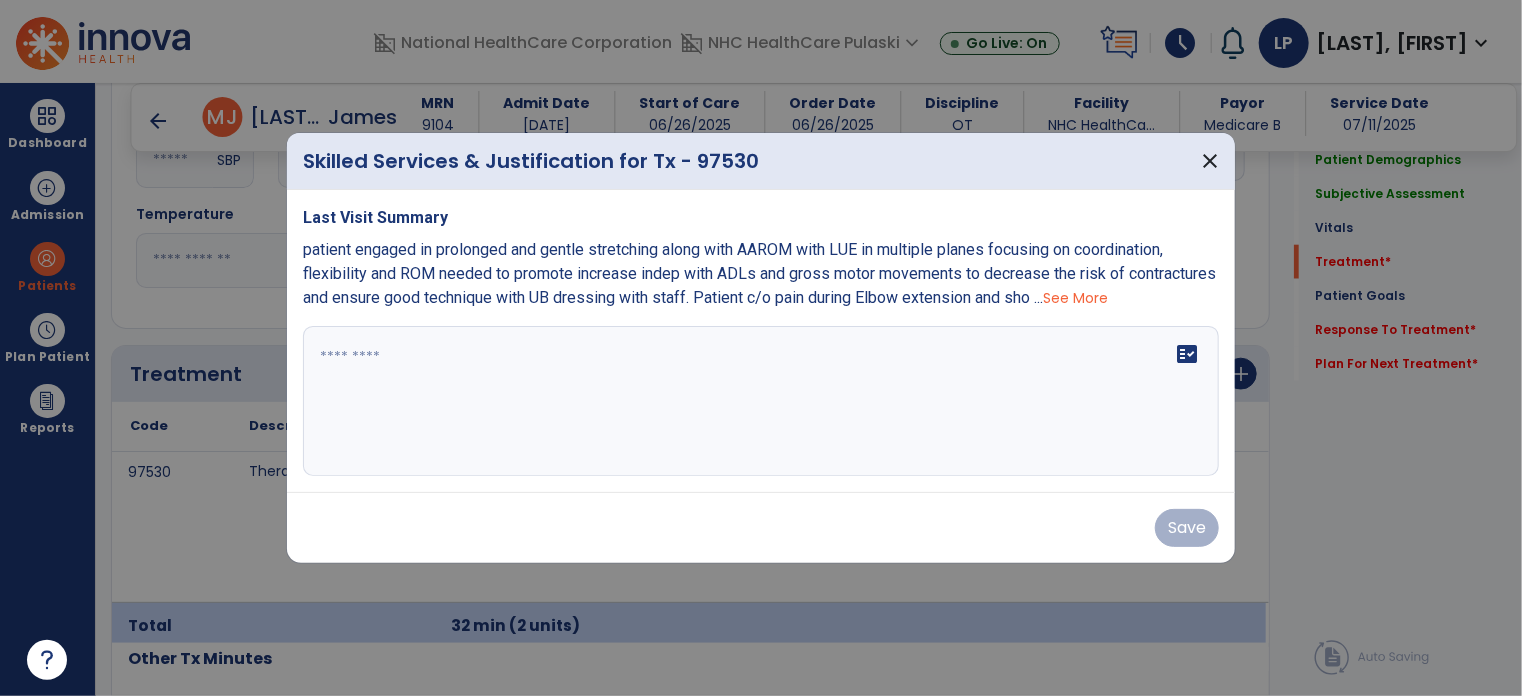 click at bounding box center [761, 401] 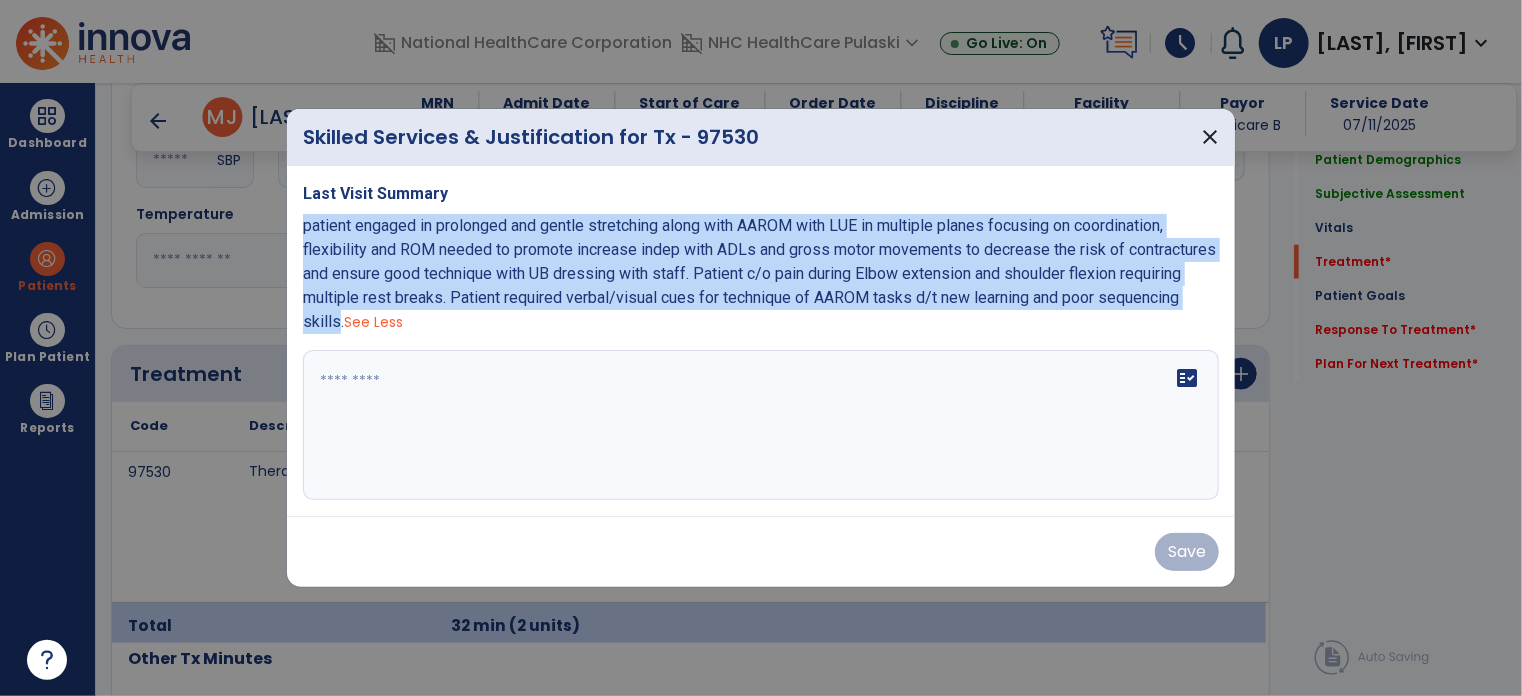 drag, startPoint x: 422, startPoint y: 324, endPoint x: 301, endPoint y: 215, distance: 162.85576 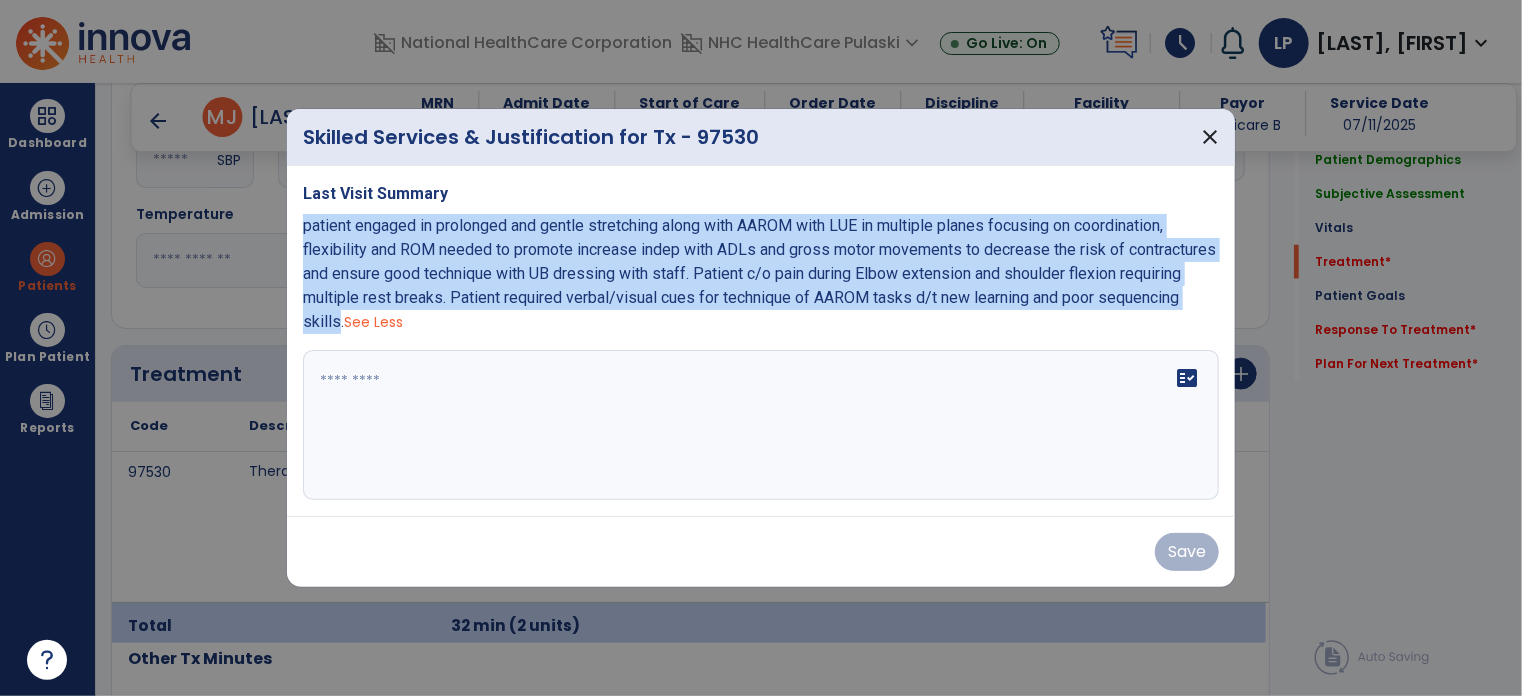 click on "Last Visit Summary patient engaged in prolonged and gentle stretching along with AAROM with LUE in multiple planes focusing on coordination, flexibility and ROM needed to promote increase indep with ADLs and gross motor movements to decrease the risk of contractures and ensure good technique with UB dressing with staff. Patient c/o pain during Elbow extension and shoulder flexion requiring multiple rest breaks. Patient required verbal/visual cues for technique of AAROM tasks d/t new learning and poor sequencing skills.  See Less   fact_check" at bounding box center [761, 341] 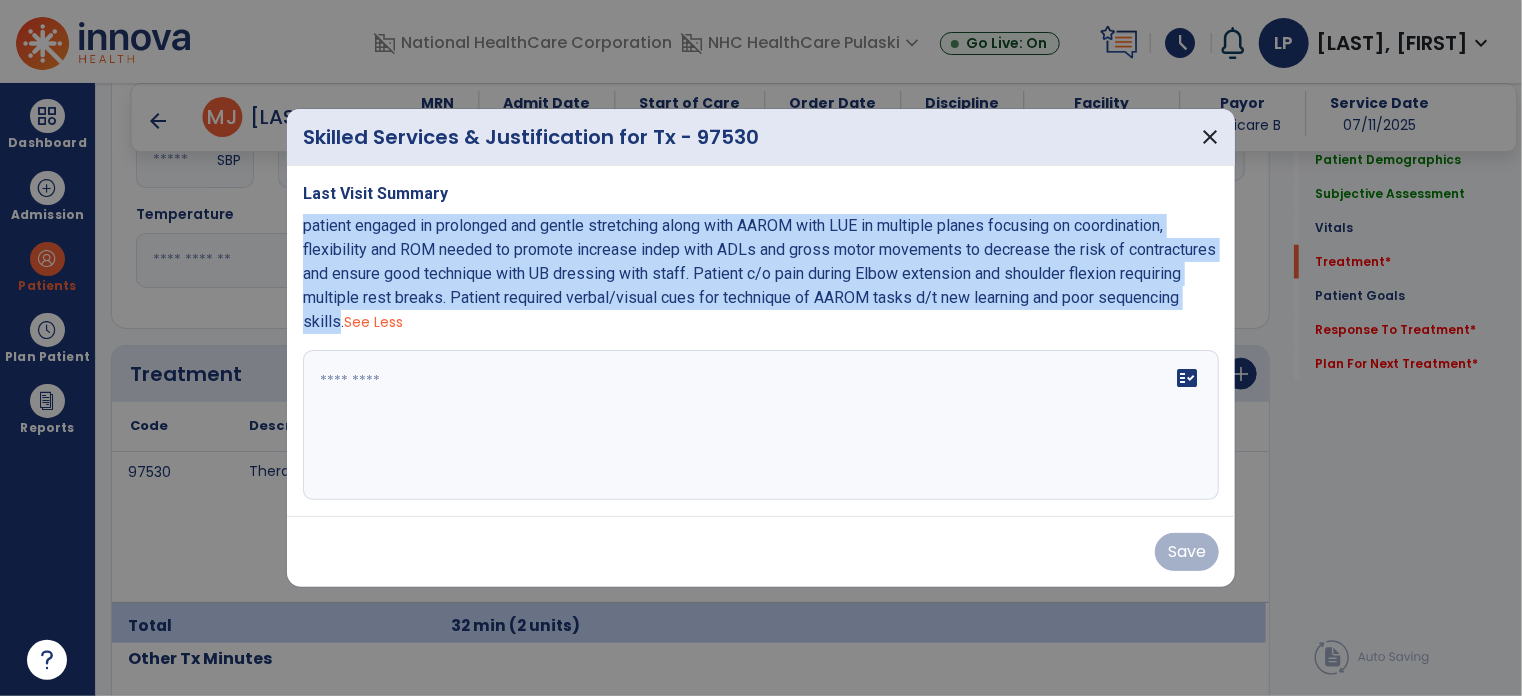 copy on "patient engaged in prolonged and gentle stretching along with AAROM with LUE in multiple planes focusing on coordination, flexibility and ROM needed to promote increase indep with ADLs and gross motor movements to decrease the risk of contractures and ensure good technique with UB dressing with staff. Patient c/o pain during Elbow extension and shoulder flexion requiring multiple rest breaks. Patient required verbal/visual cues for technique of AAROM tasks d/t new learning and poor sequencing skills" 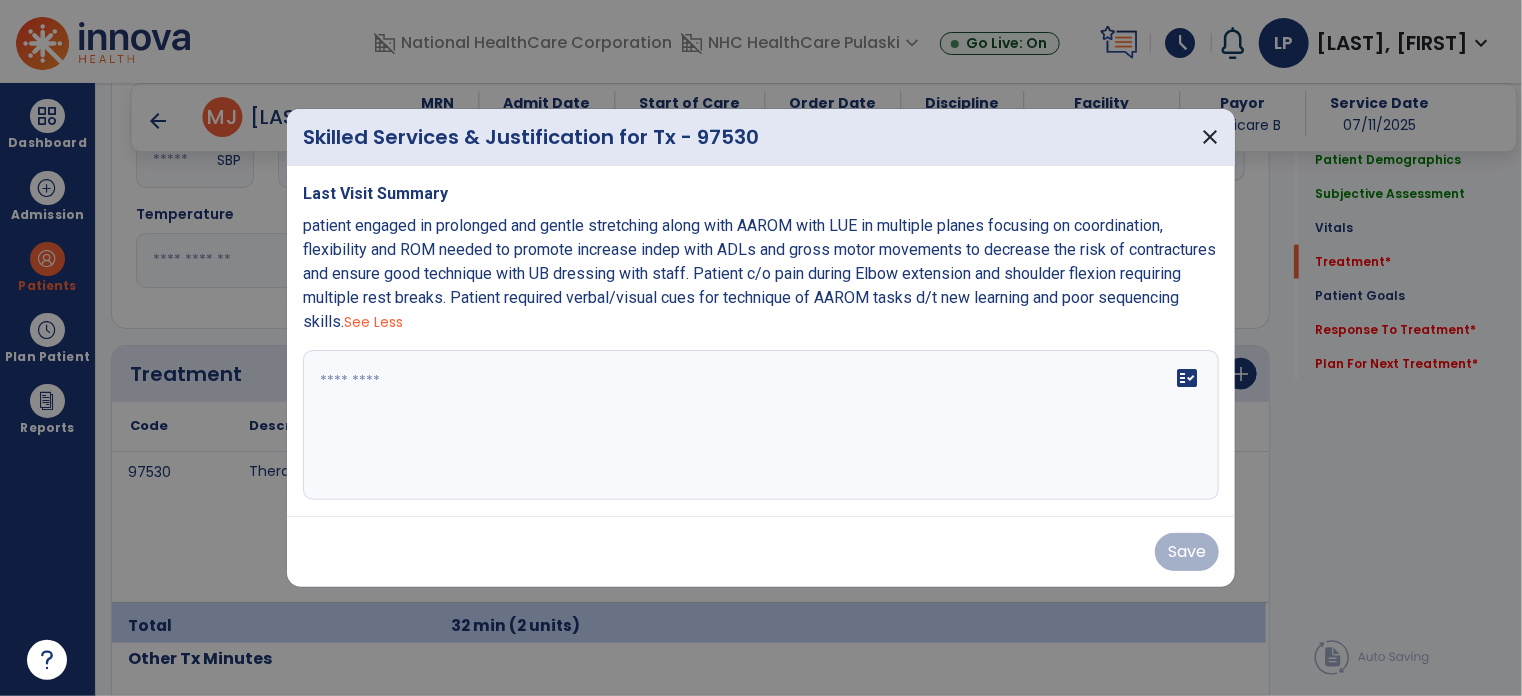 click at bounding box center [761, 425] 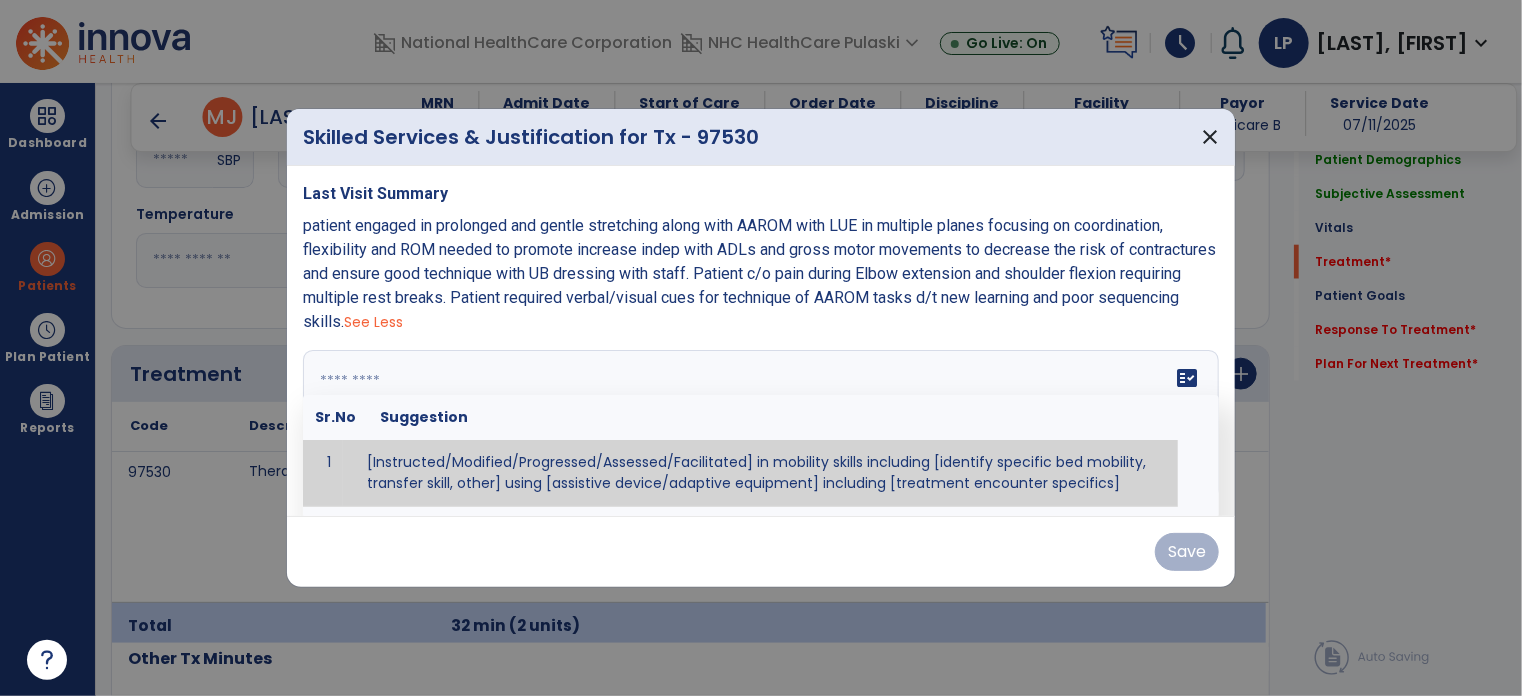paste on "**********" 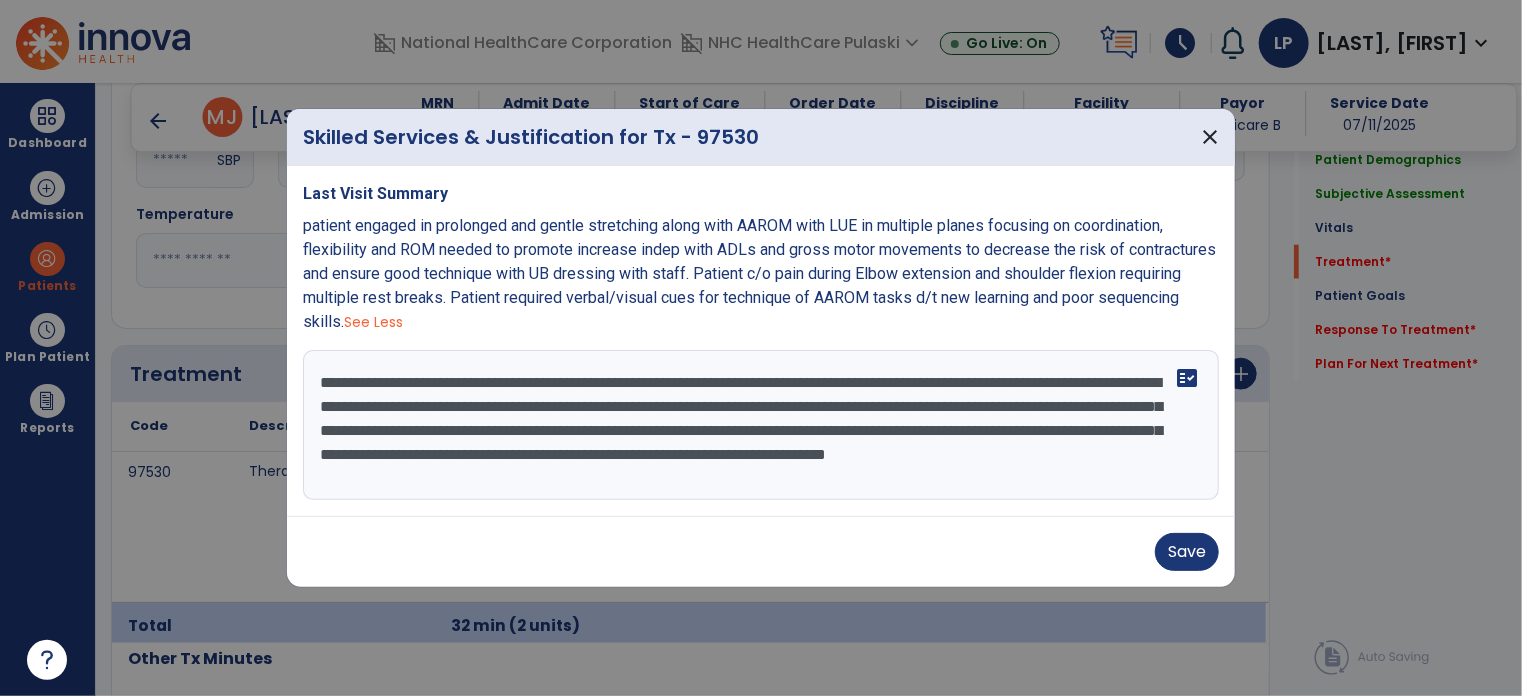 drag, startPoint x: 1133, startPoint y: 475, endPoint x: 455, endPoint y: 460, distance: 678.1659 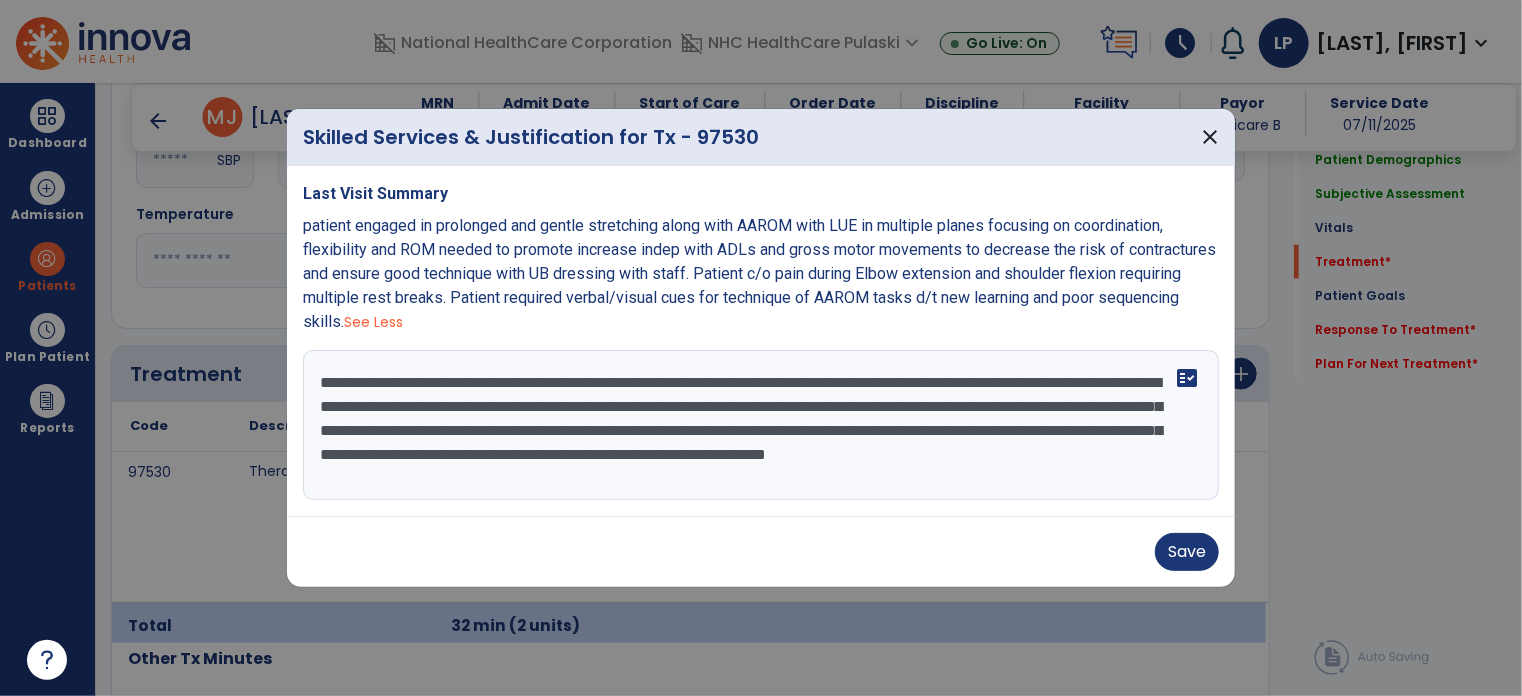 scroll, scrollTop: 16, scrollLeft: 0, axis: vertical 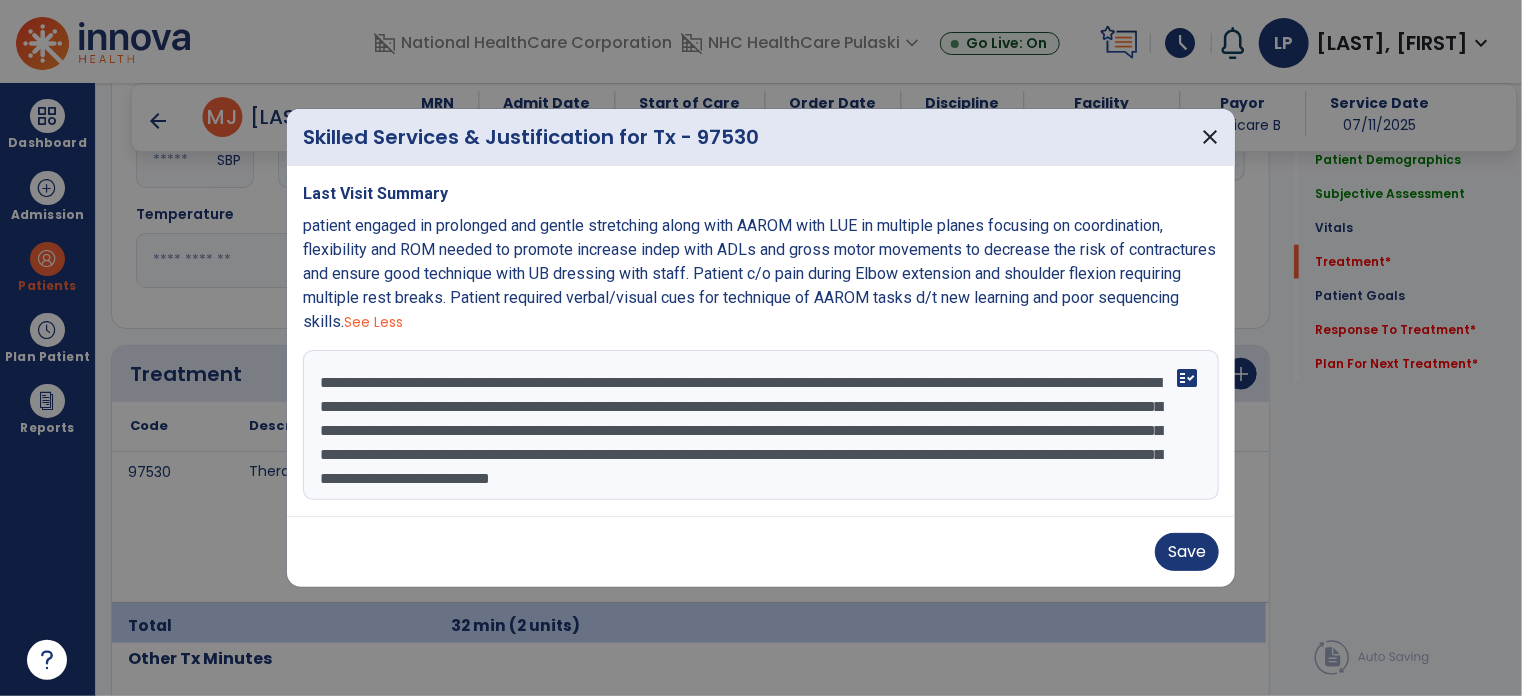 type on "**********" 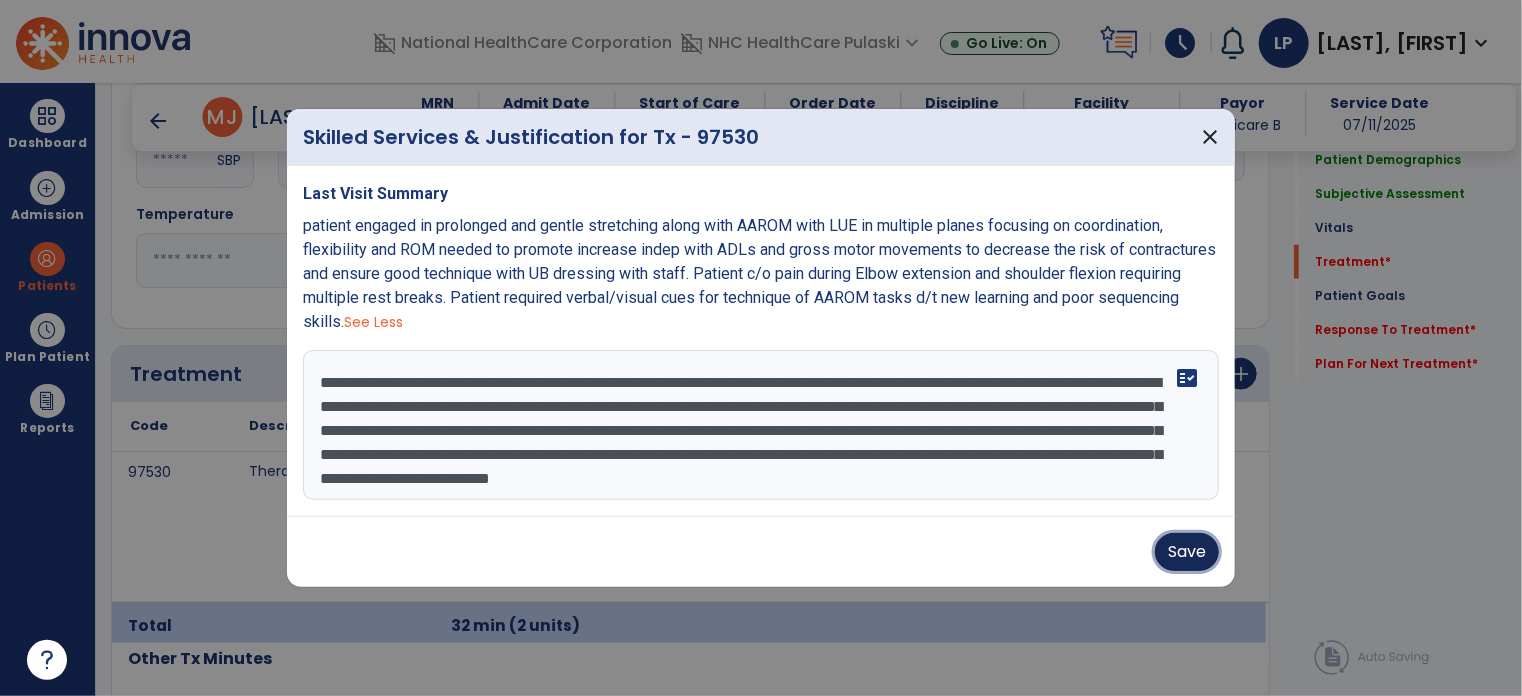 click on "Save" at bounding box center [1187, 552] 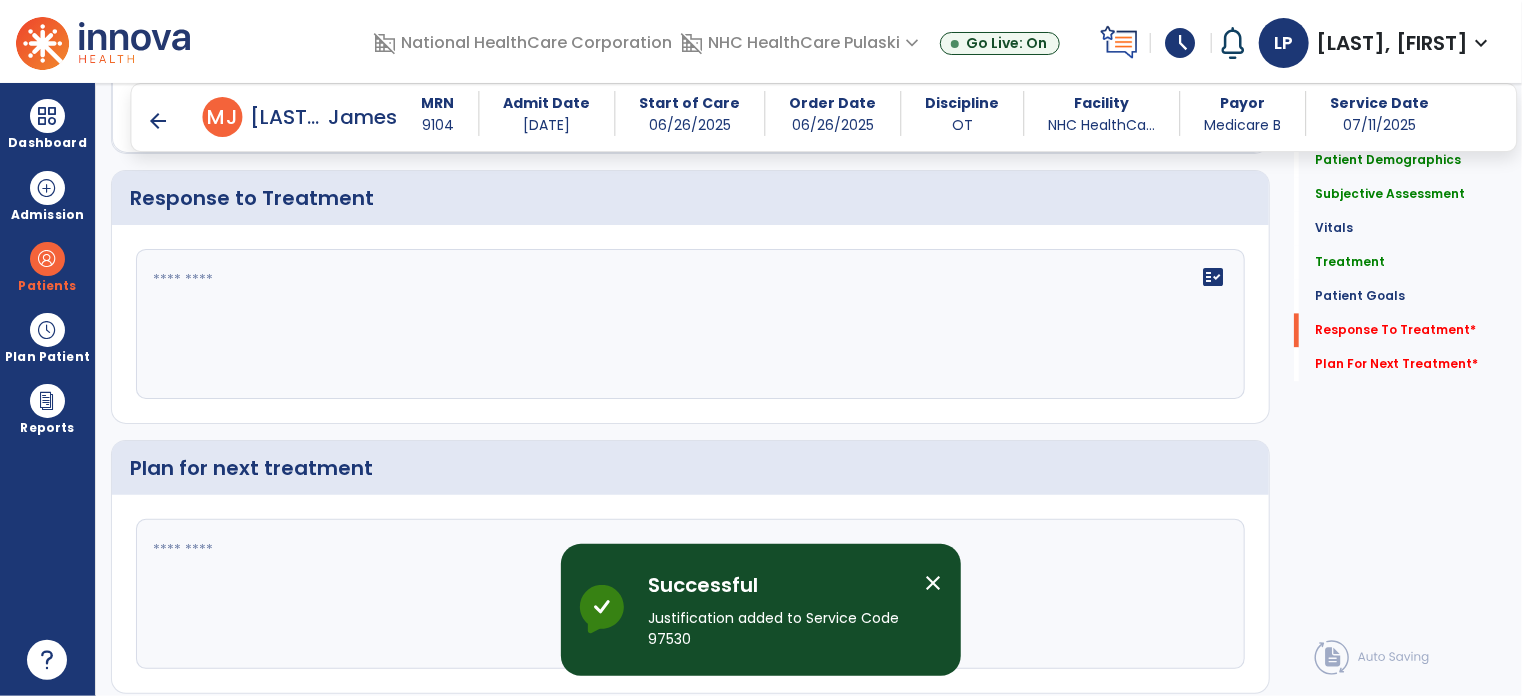 scroll, scrollTop: 2125, scrollLeft: 0, axis: vertical 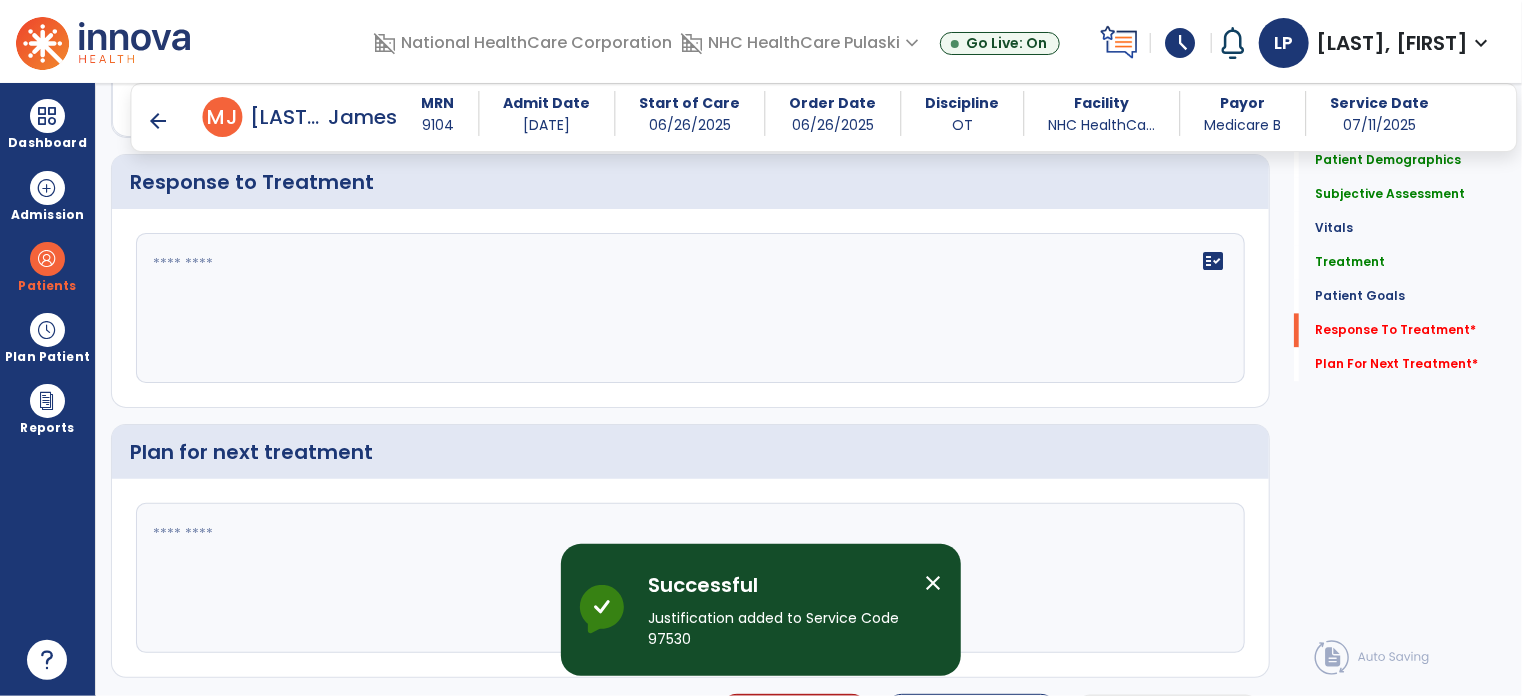 click on "fact_check" 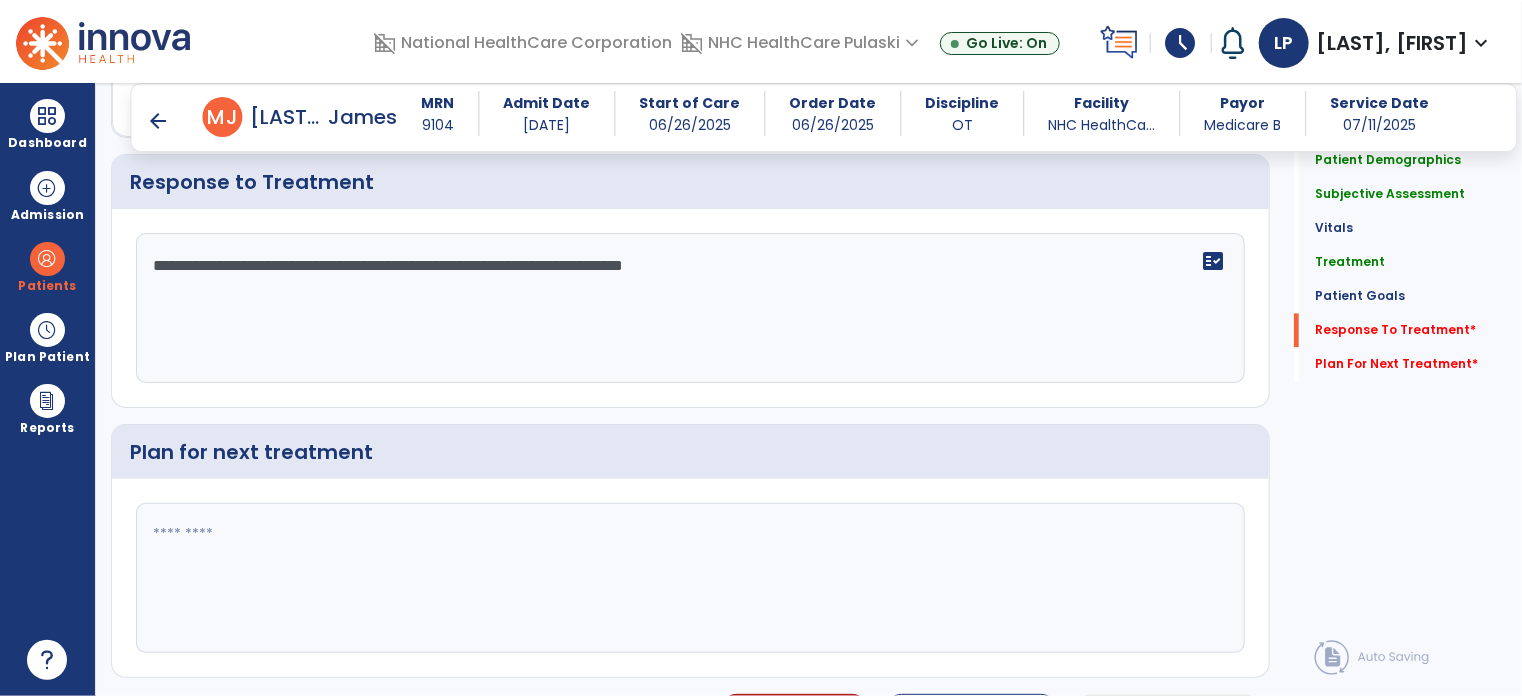 scroll, scrollTop: 2168, scrollLeft: 0, axis: vertical 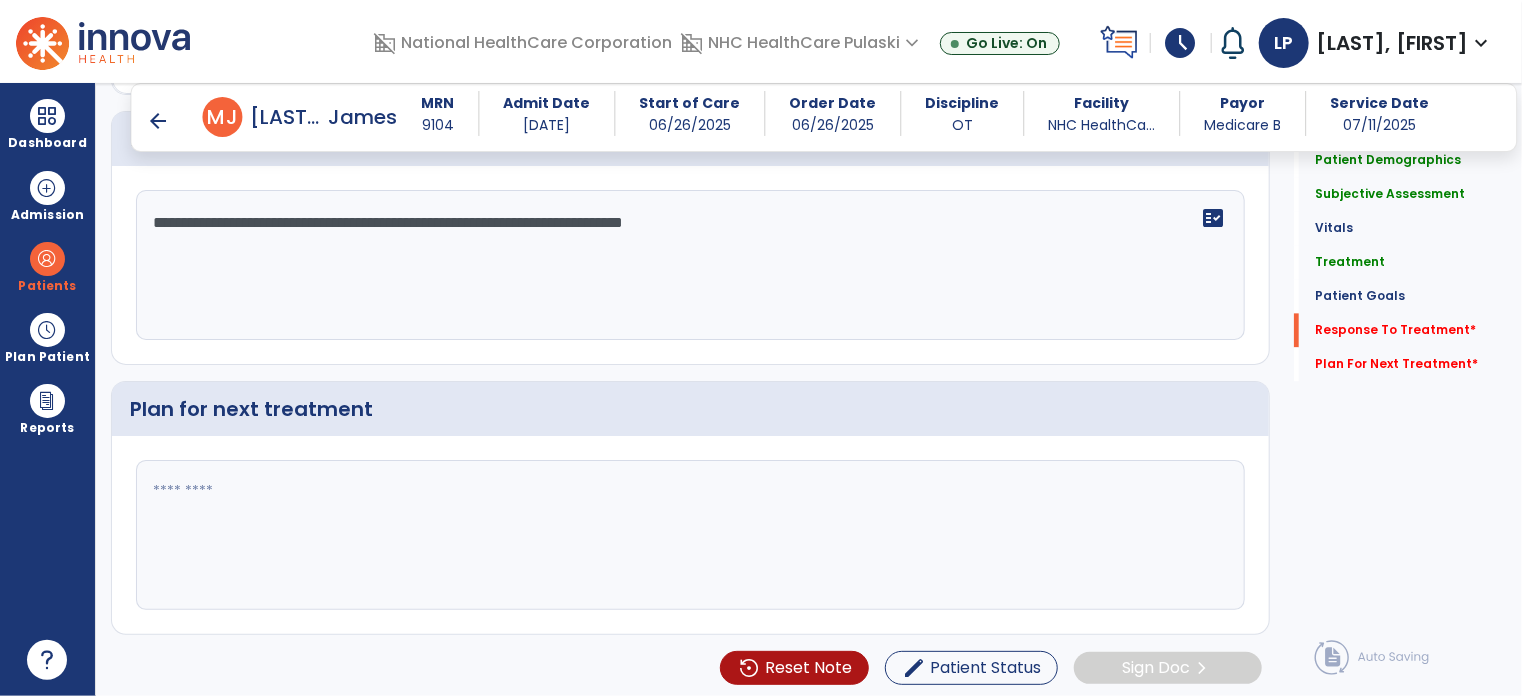 type on "**********" 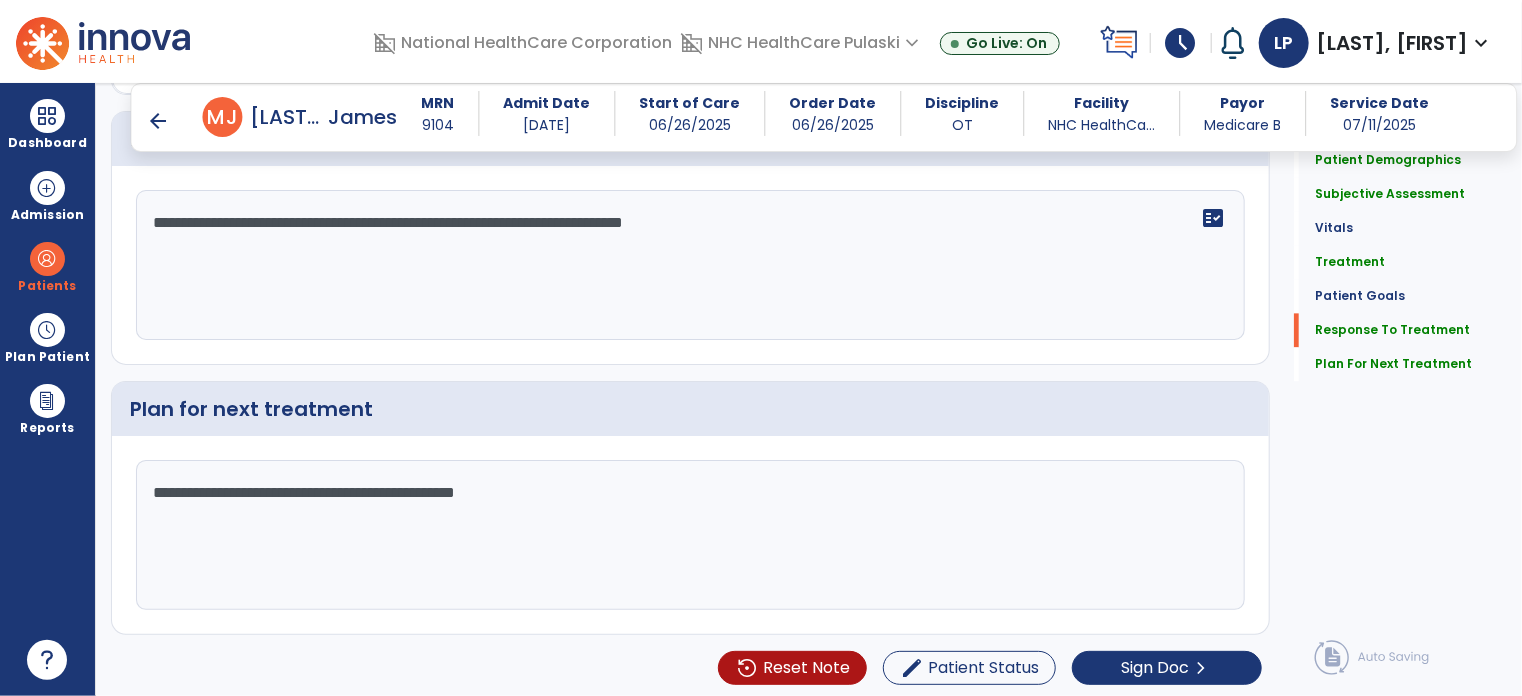 type on "**********" 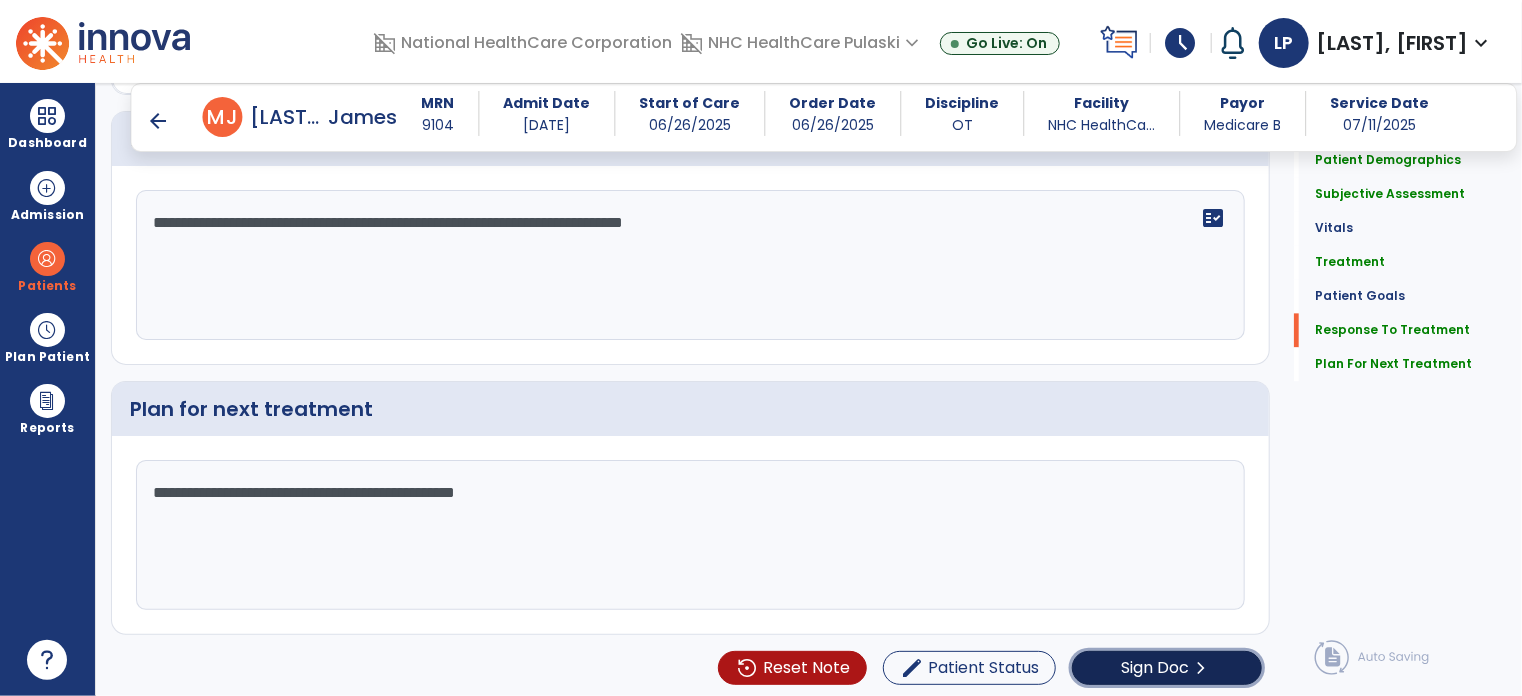 click on "chevron_right" 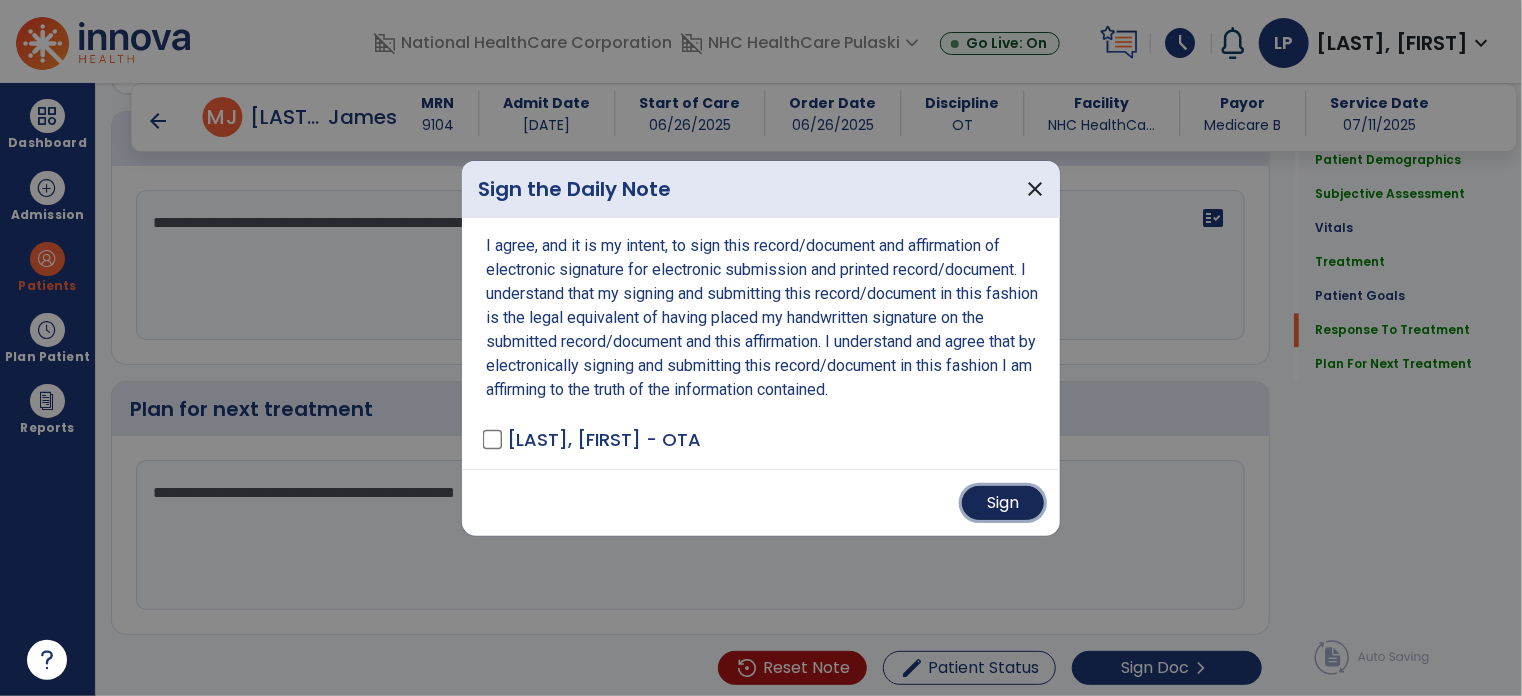 click on "Sign" at bounding box center (1003, 503) 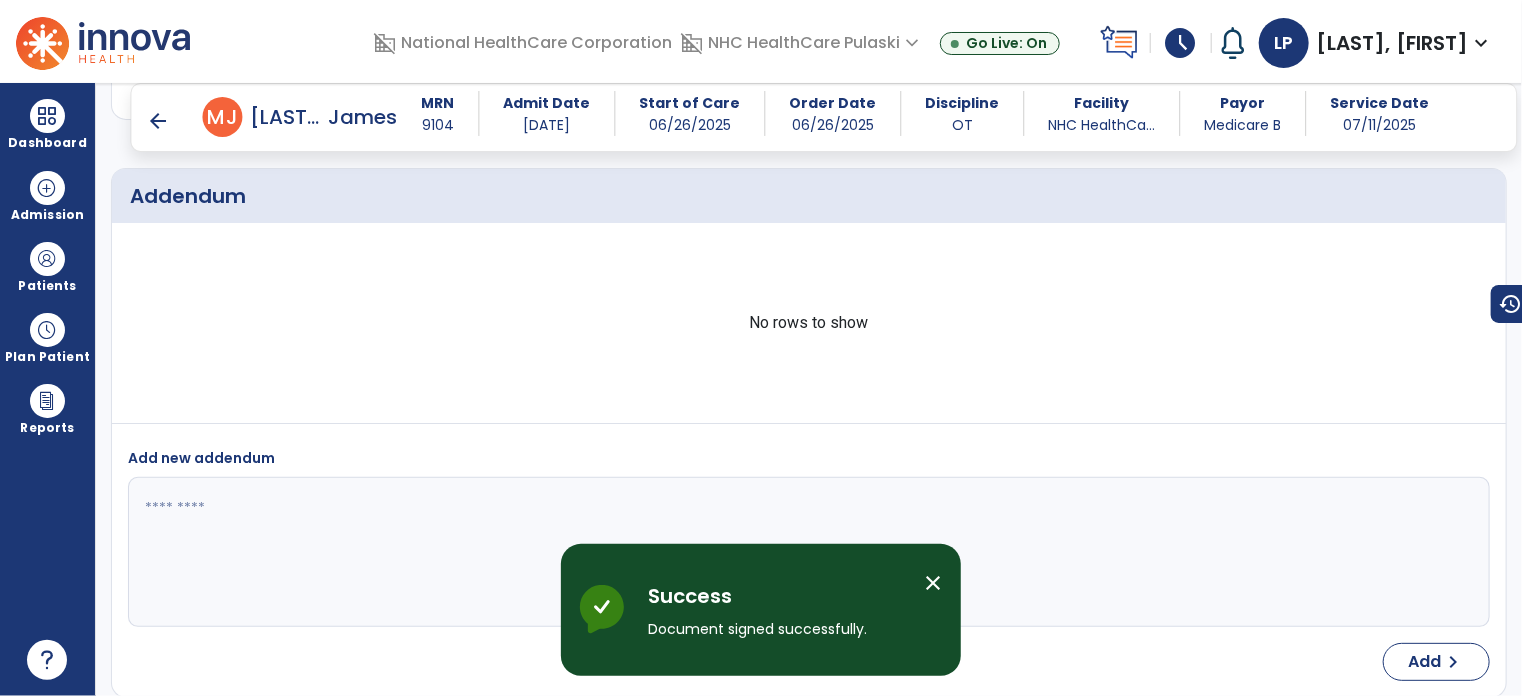 scroll, scrollTop: 2684, scrollLeft: 0, axis: vertical 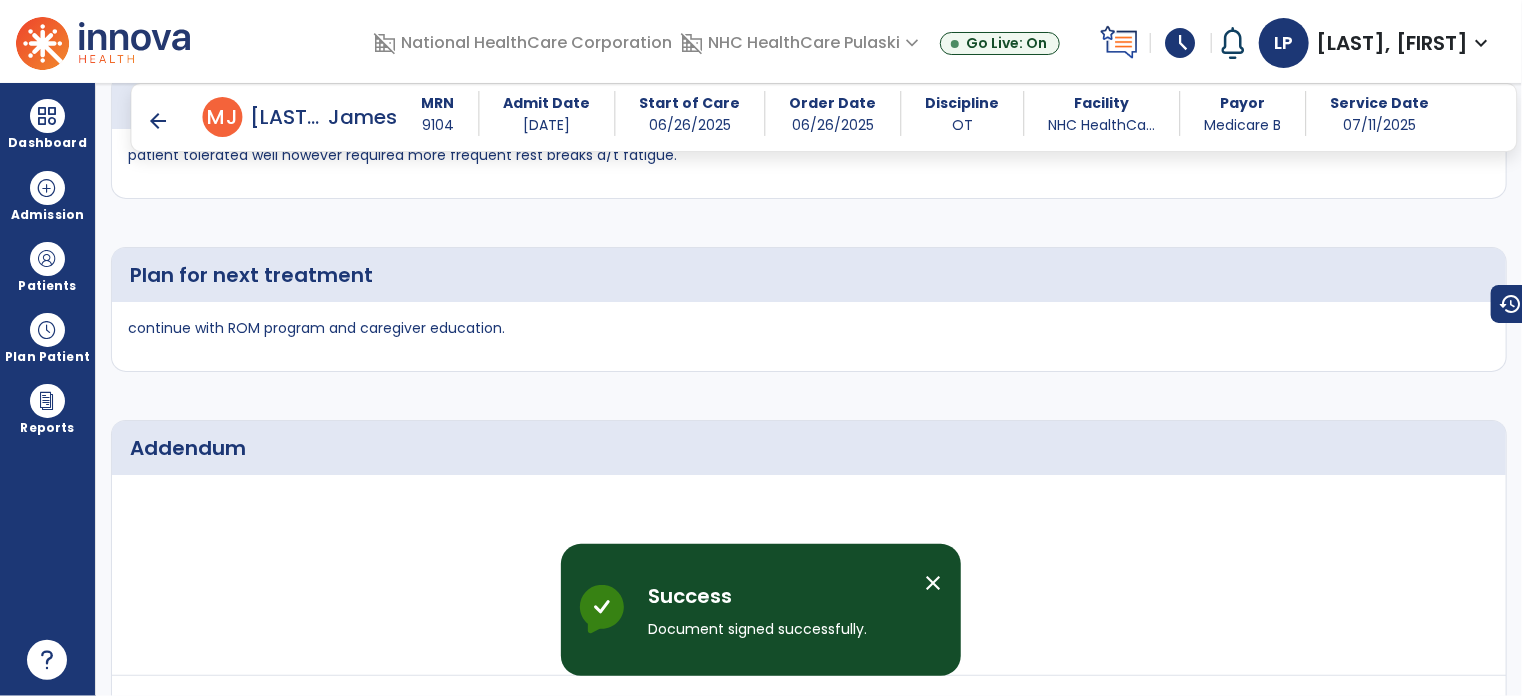 click at bounding box center (47, 116) 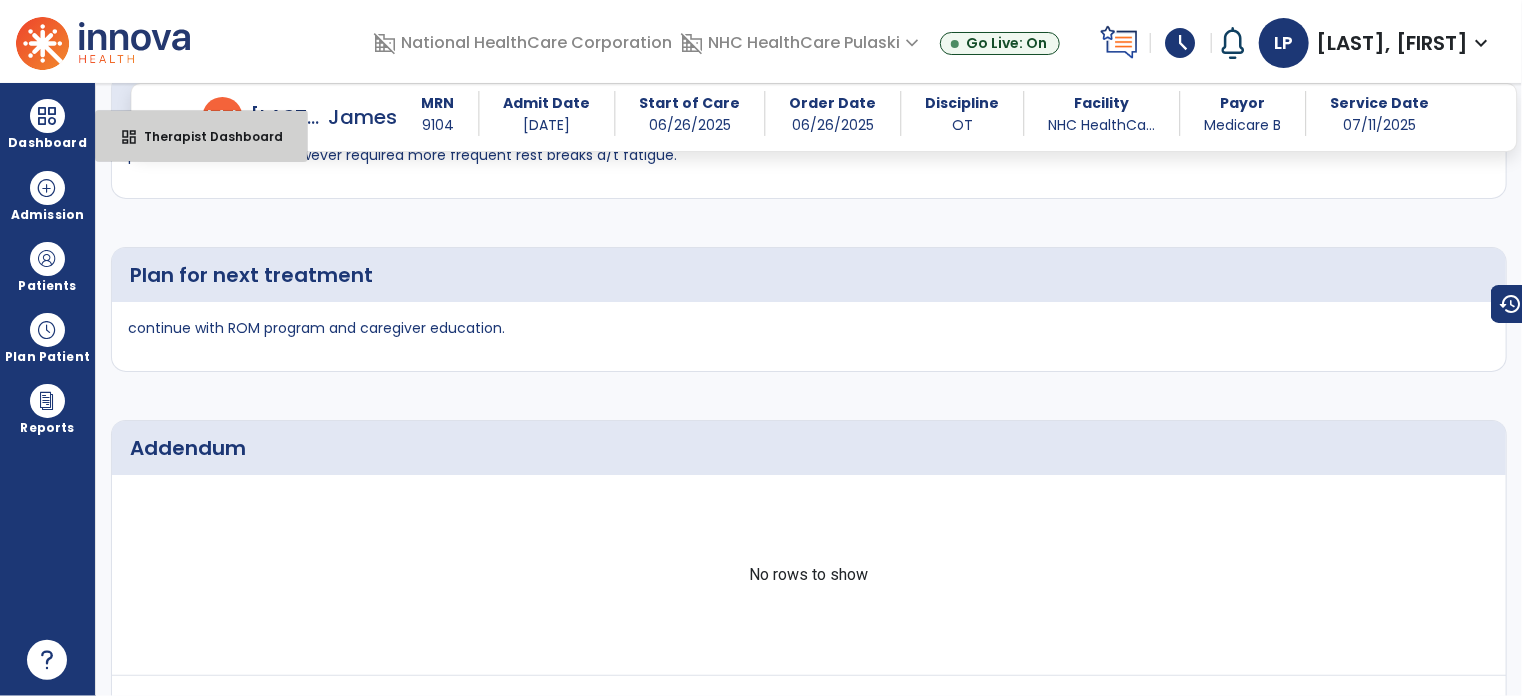 click on "dashboard  Therapist Dashboard" at bounding box center (201, 136) 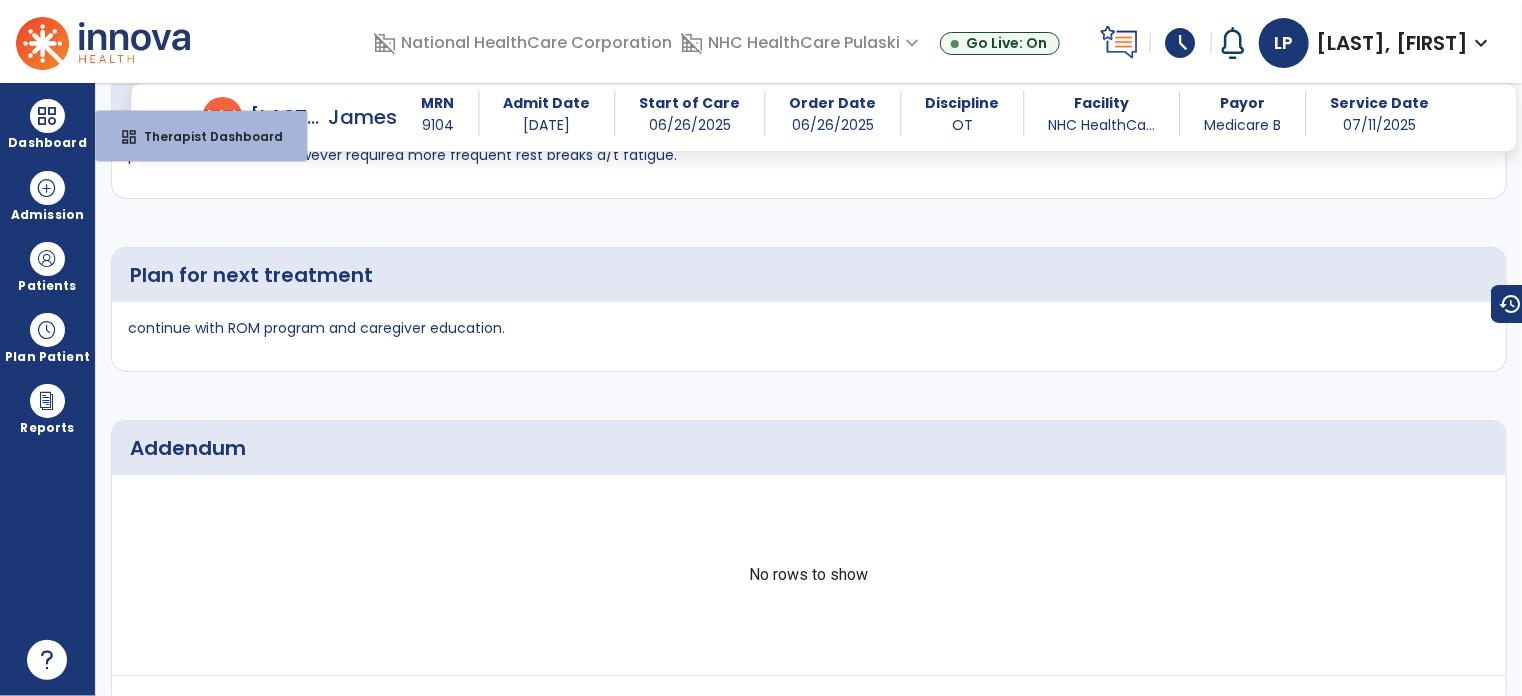 select on "****" 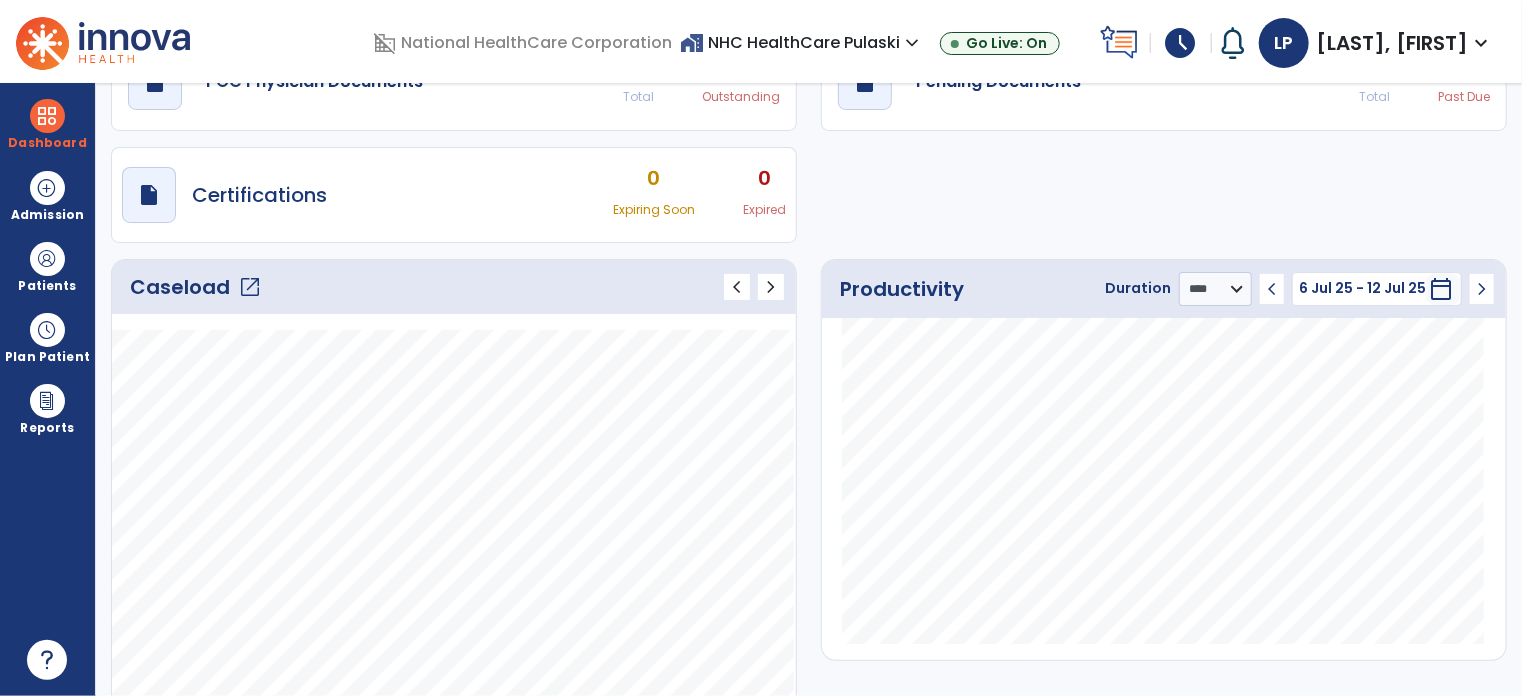 scroll, scrollTop: 0, scrollLeft: 0, axis: both 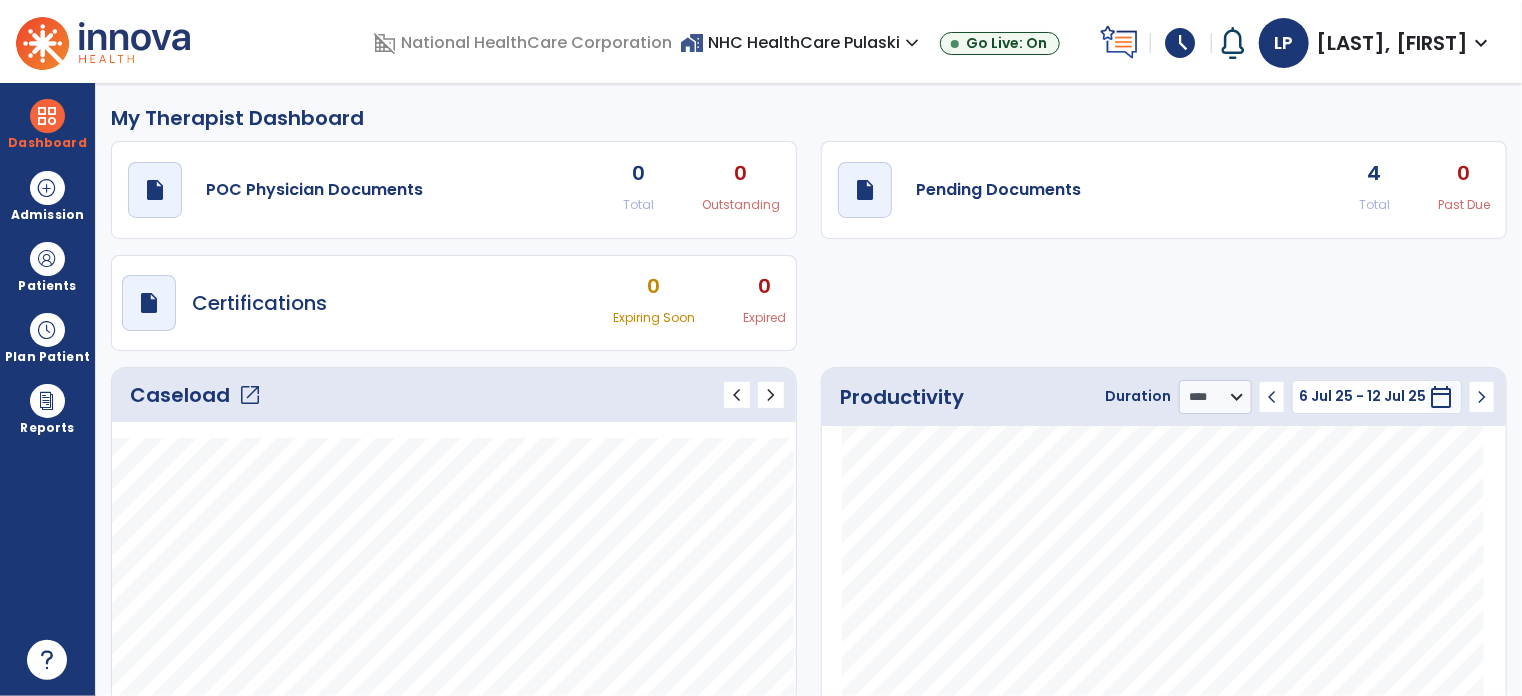 click on "open_in_new" 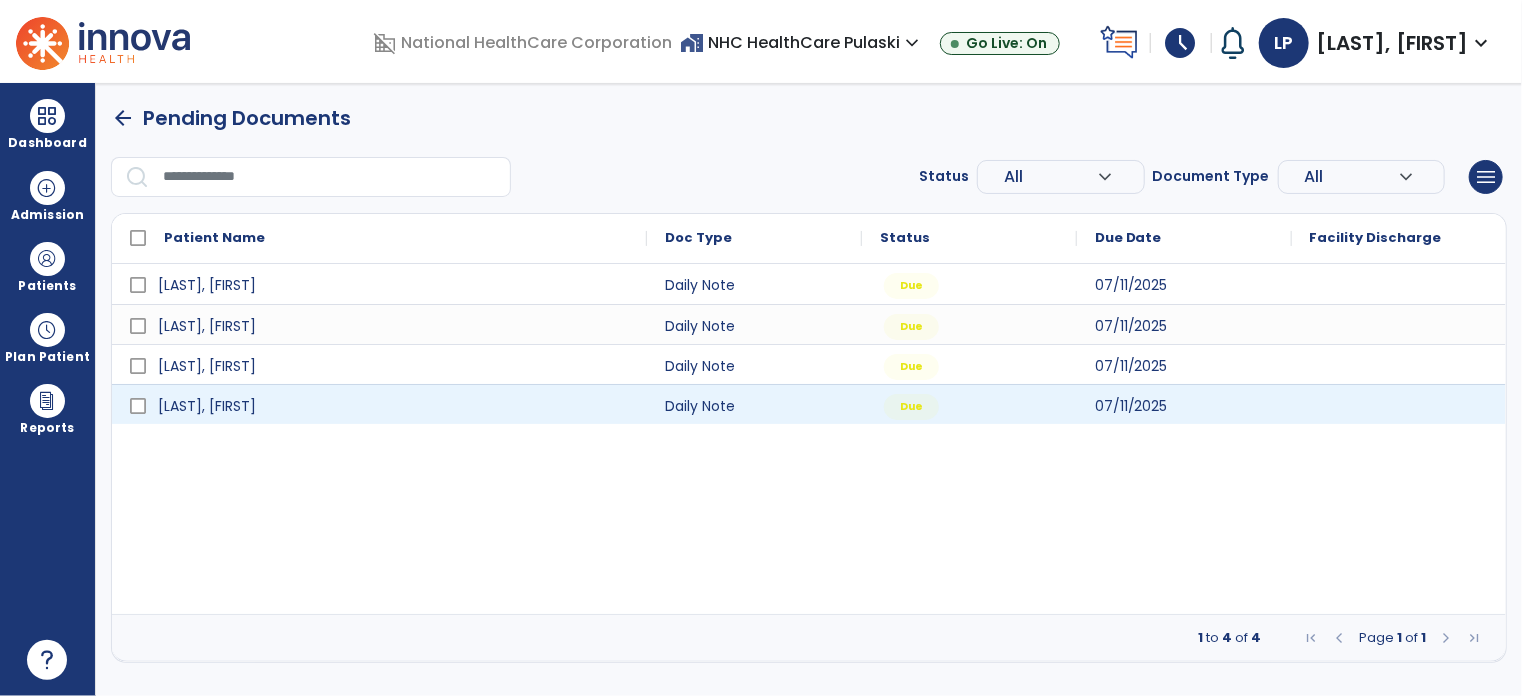 click on "Admission" at bounding box center (47, 215) 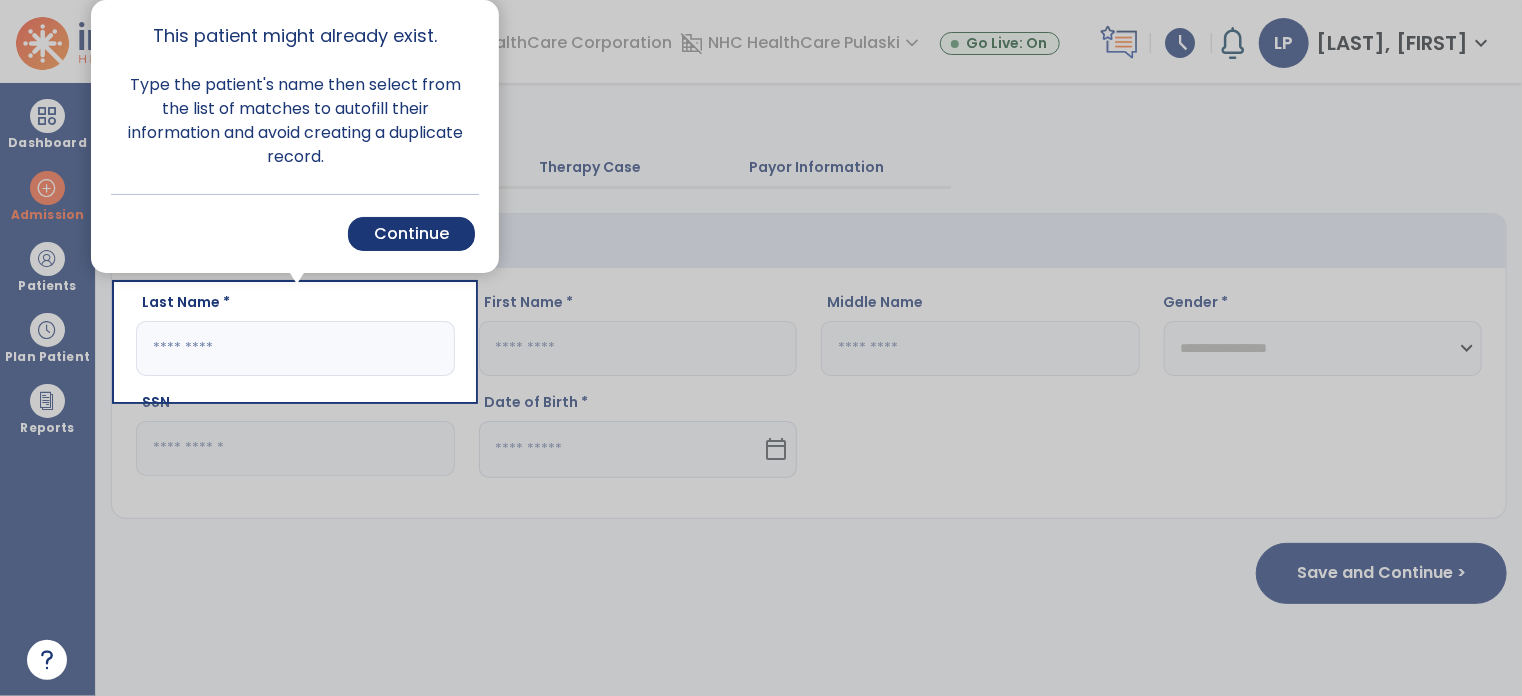click at bounding box center [58, 348] 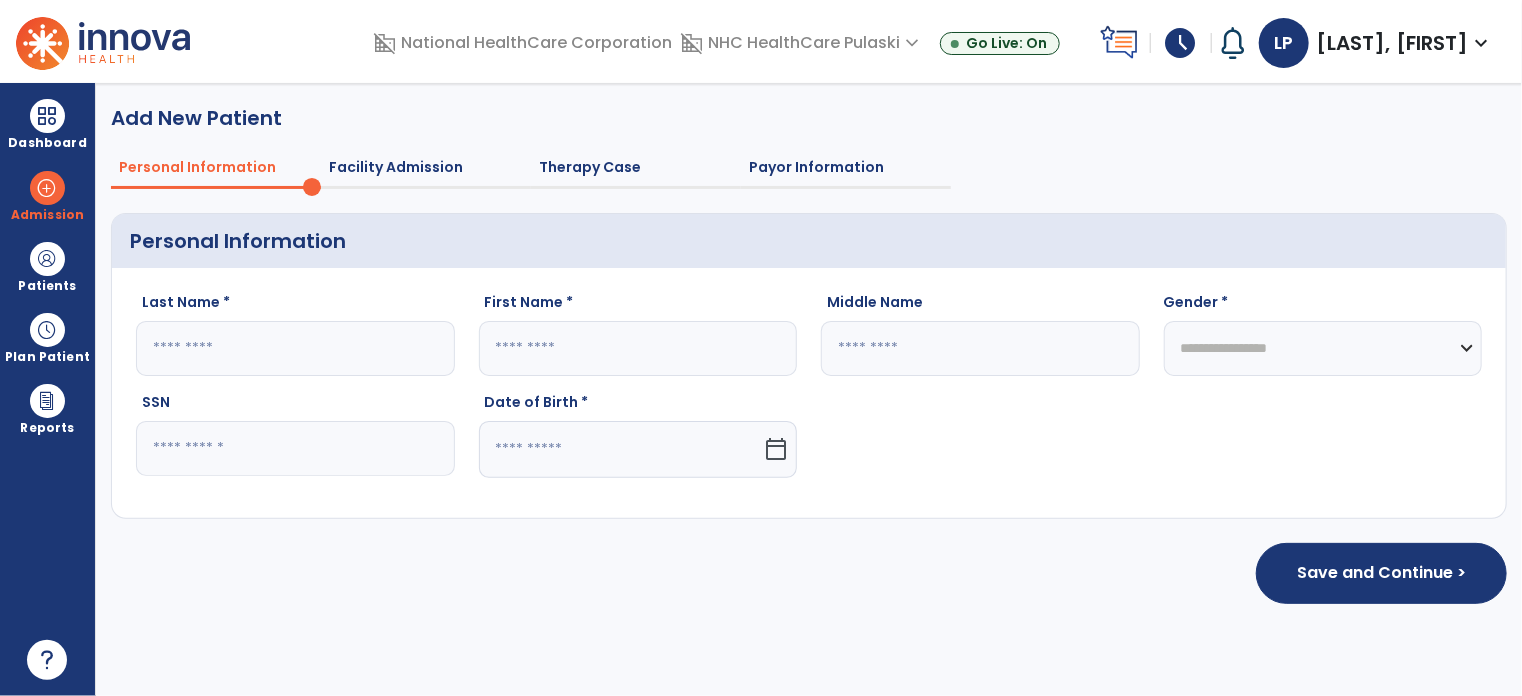 click on "Dashboard" at bounding box center [47, 124] 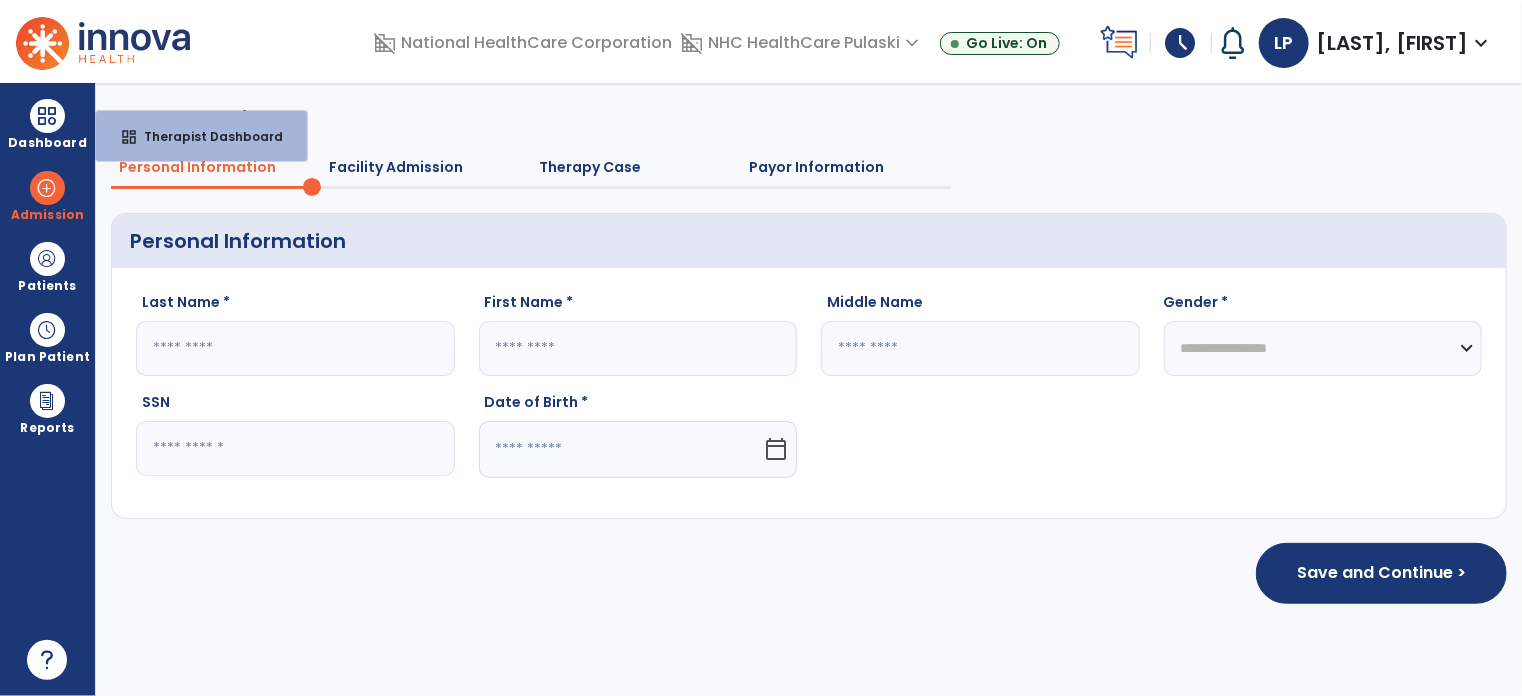 click on "Personal Information" 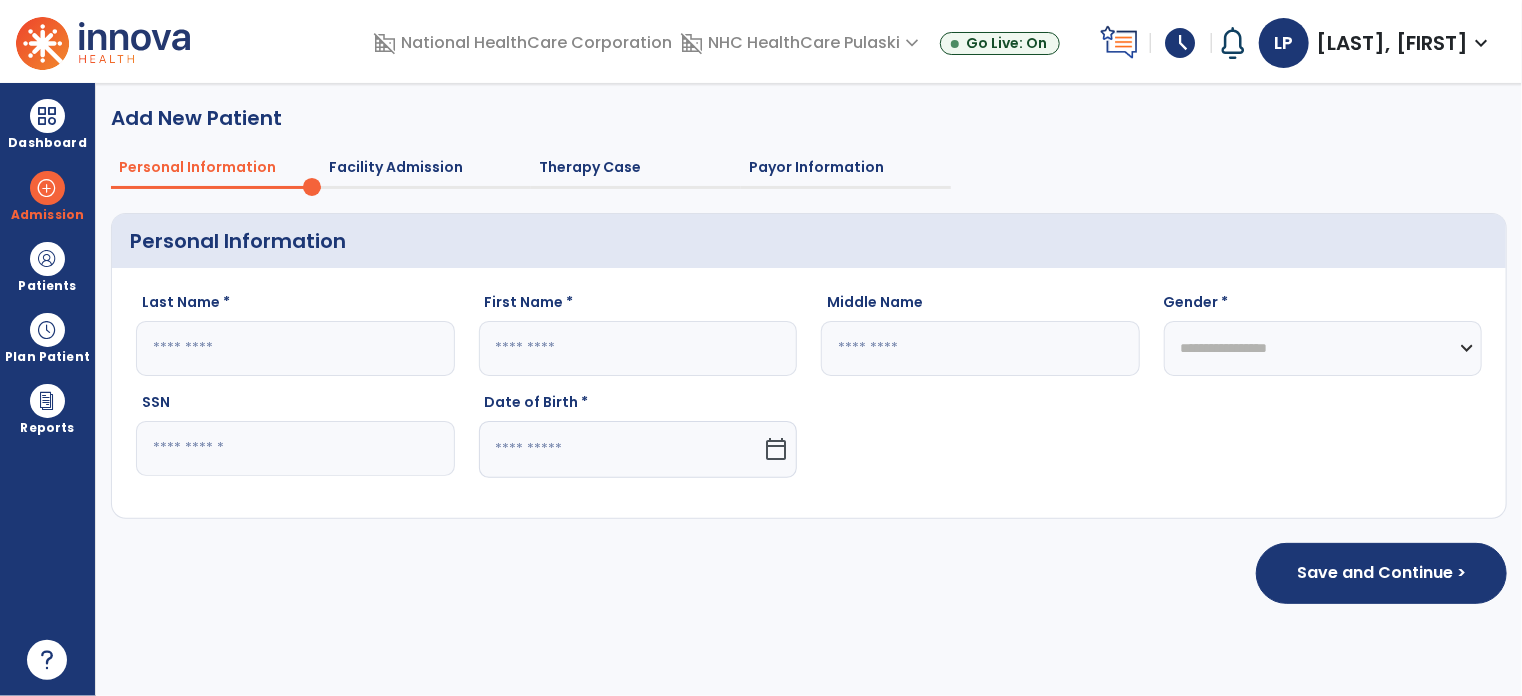click on "Dashboard" at bounding box center [47, 143] 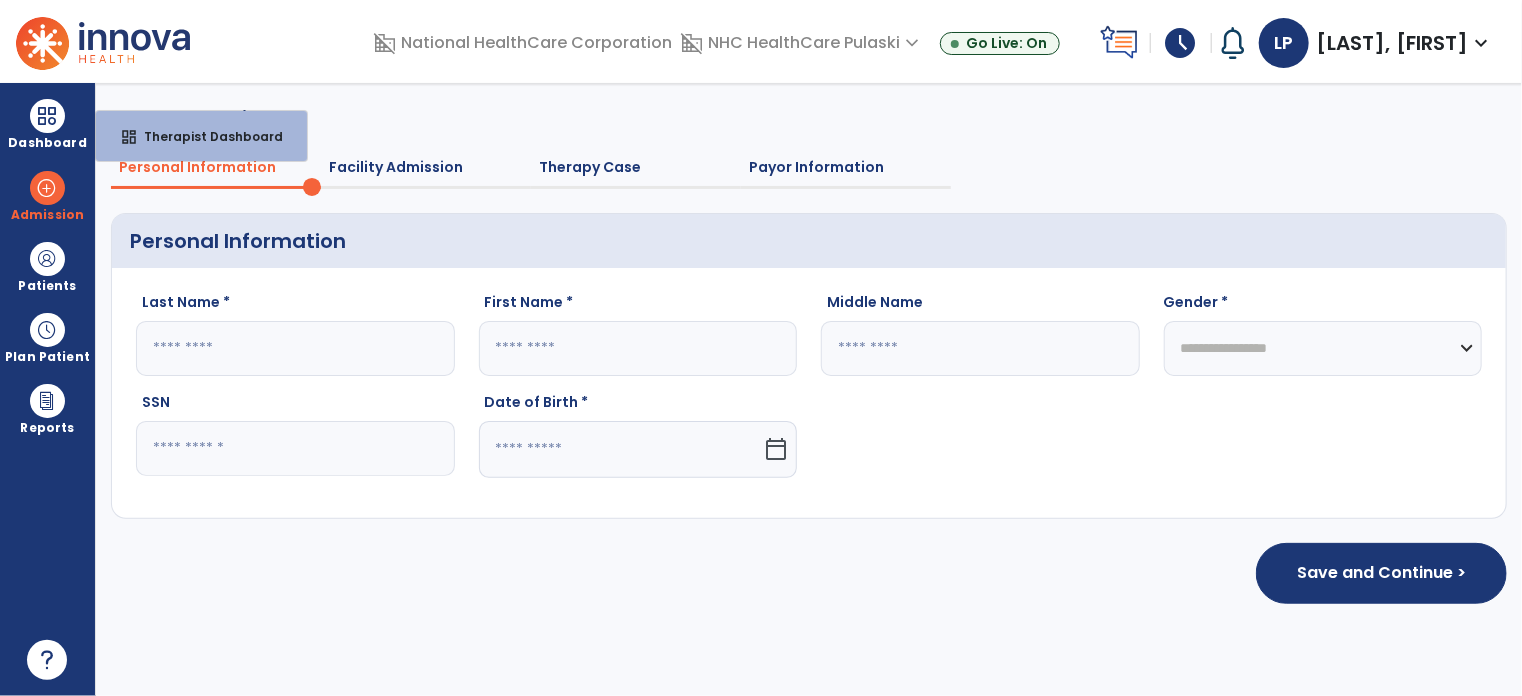 click on "dashboard  Therapist Dashboard" at bounding box center (201, 136) 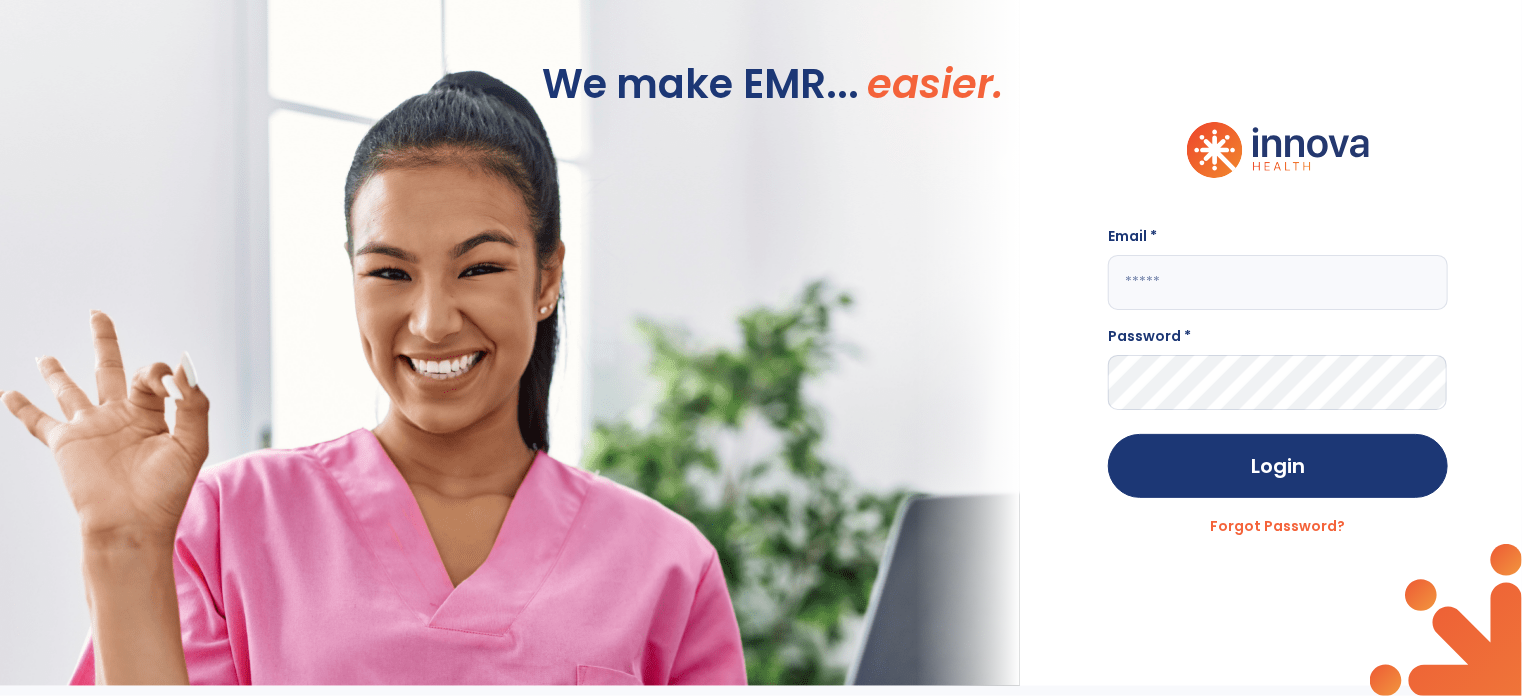 type on "**********" 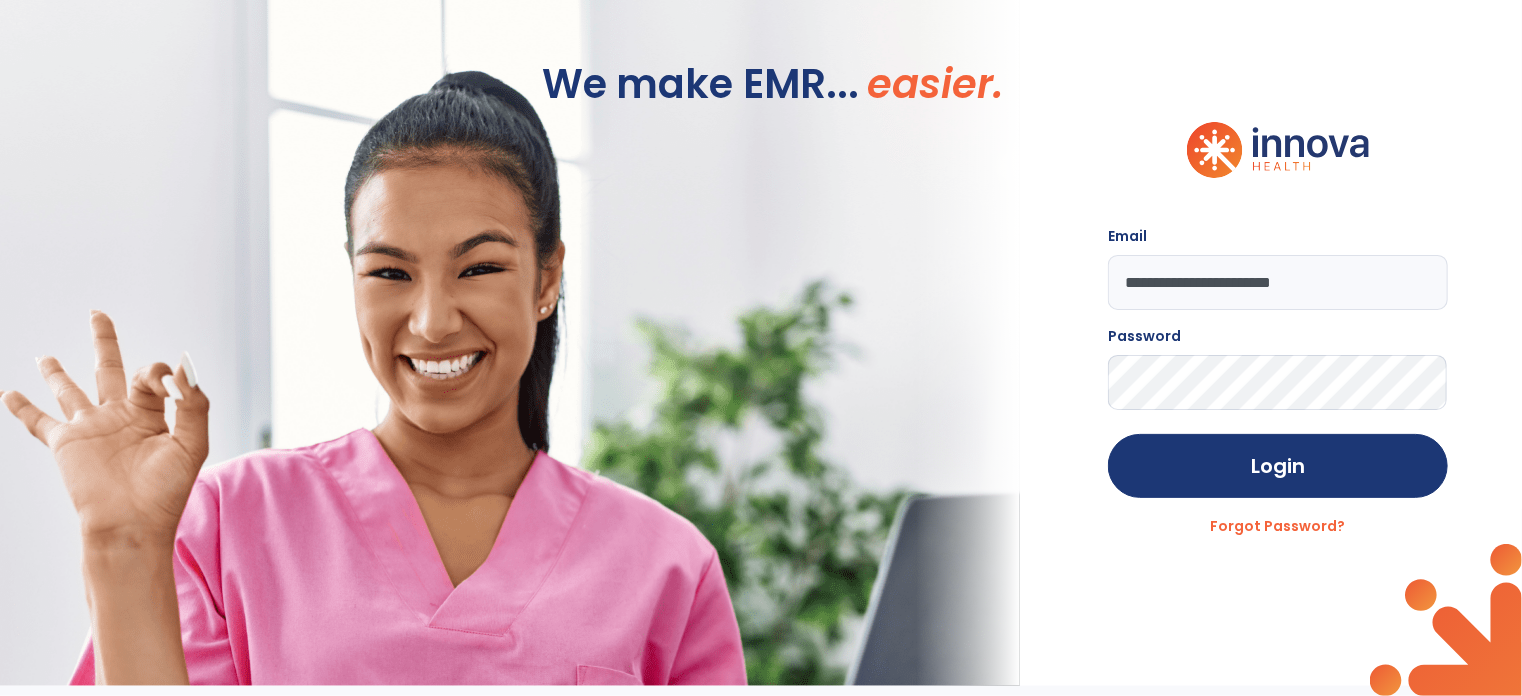 click on "Login" 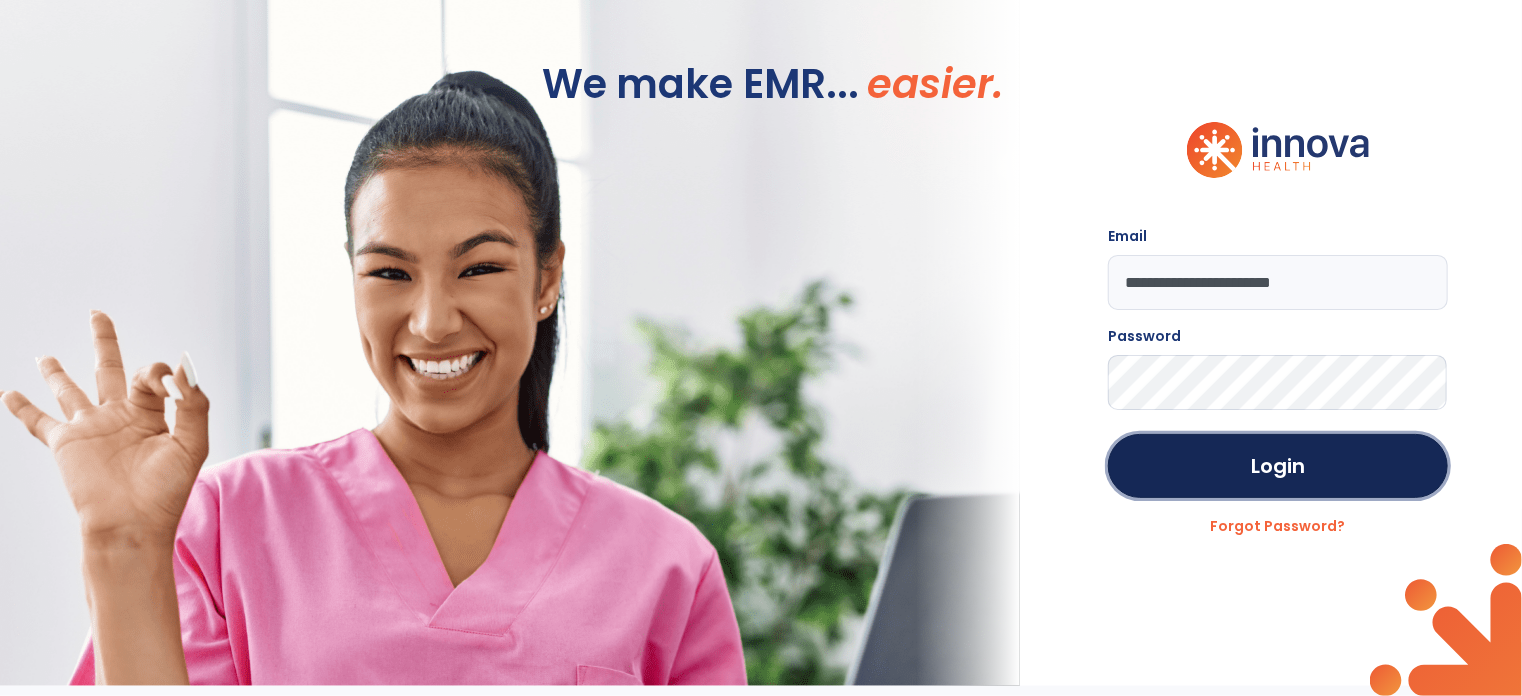 click on "Login" 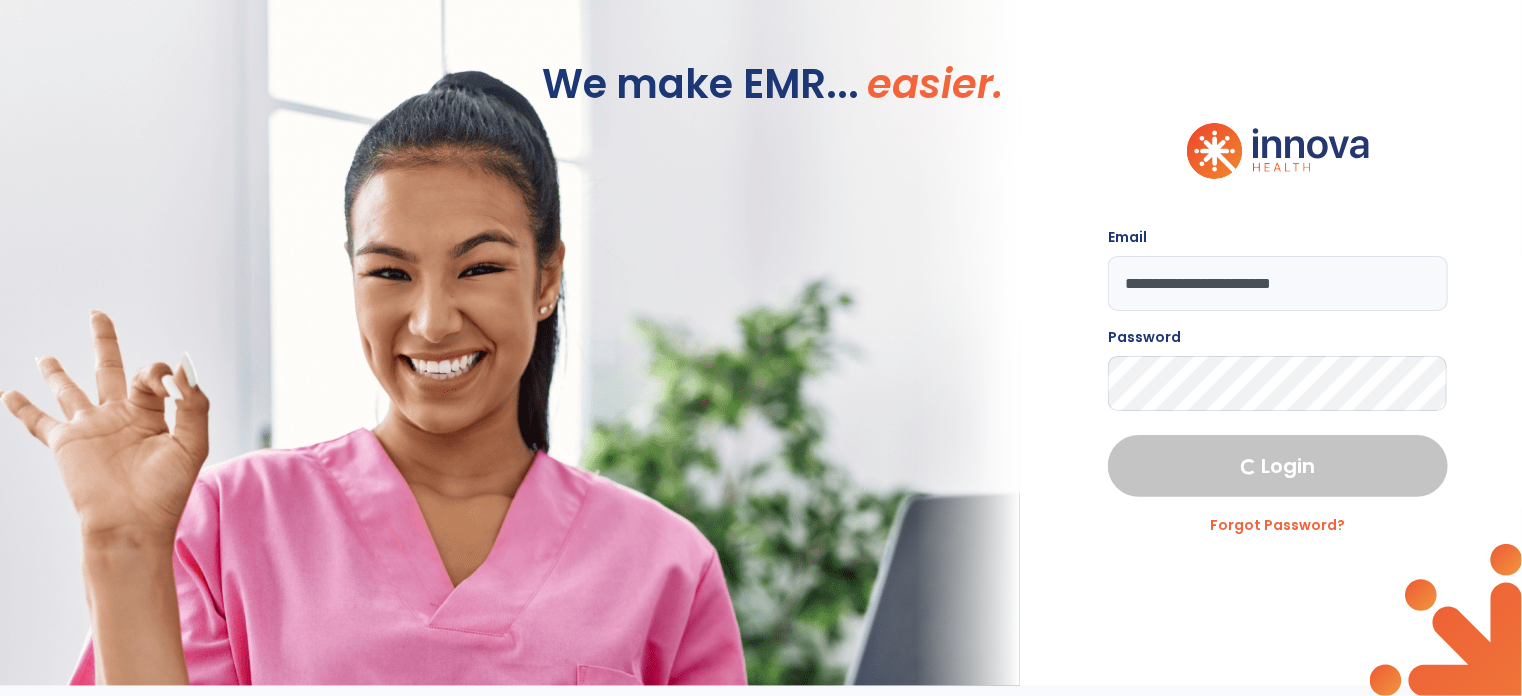 select on "****" 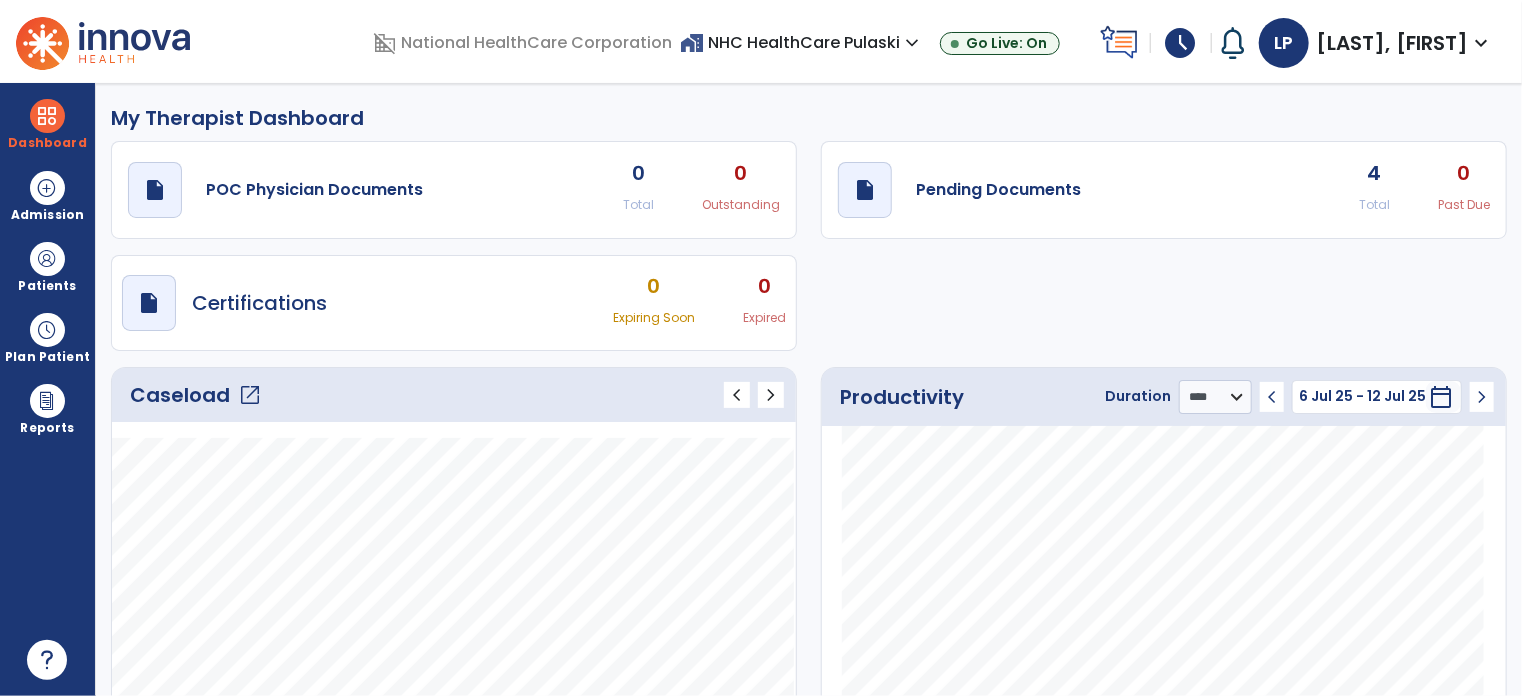 click on "open_in_new" 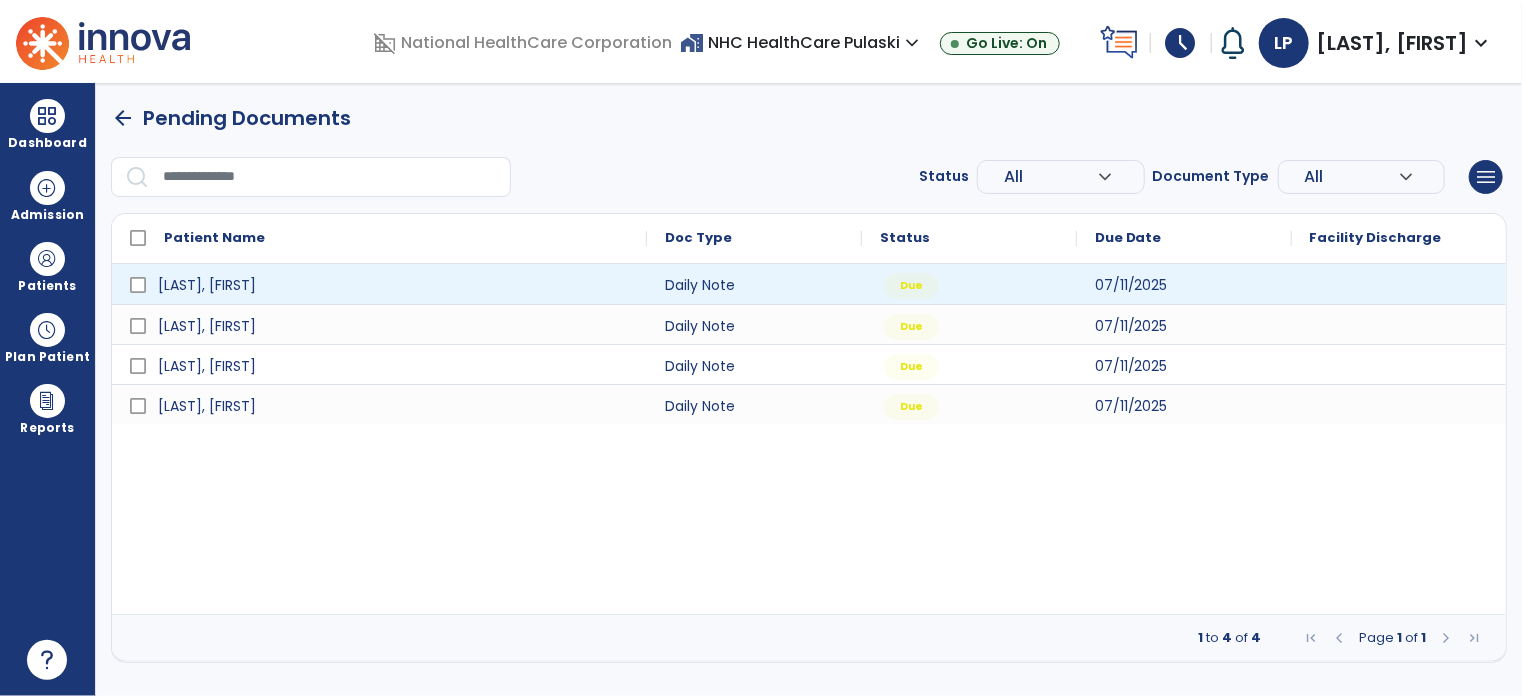 click on "schedule" at bounding box center [1181, 43] 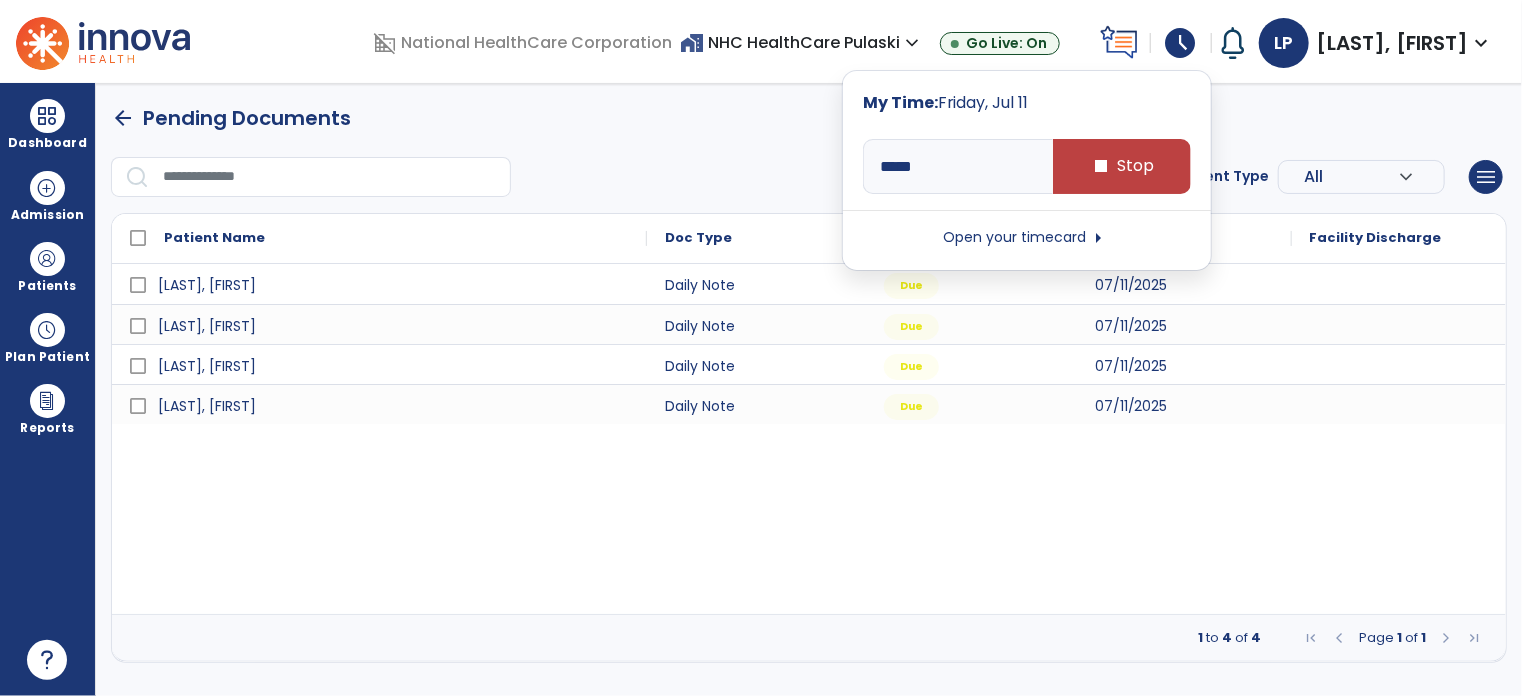 click on "stop  Stop" at bounding box center (1122, 166) 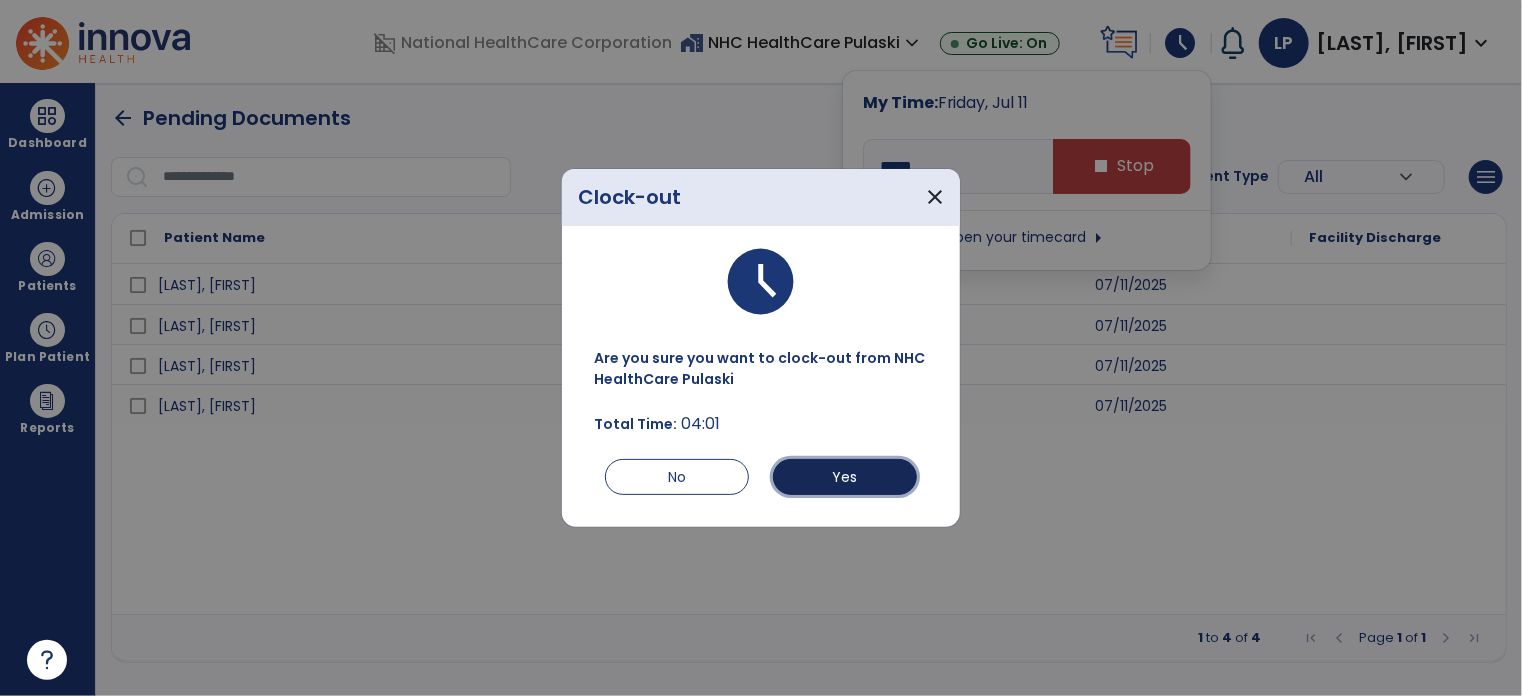 click on "Yes" at bounding box center (845, 477) 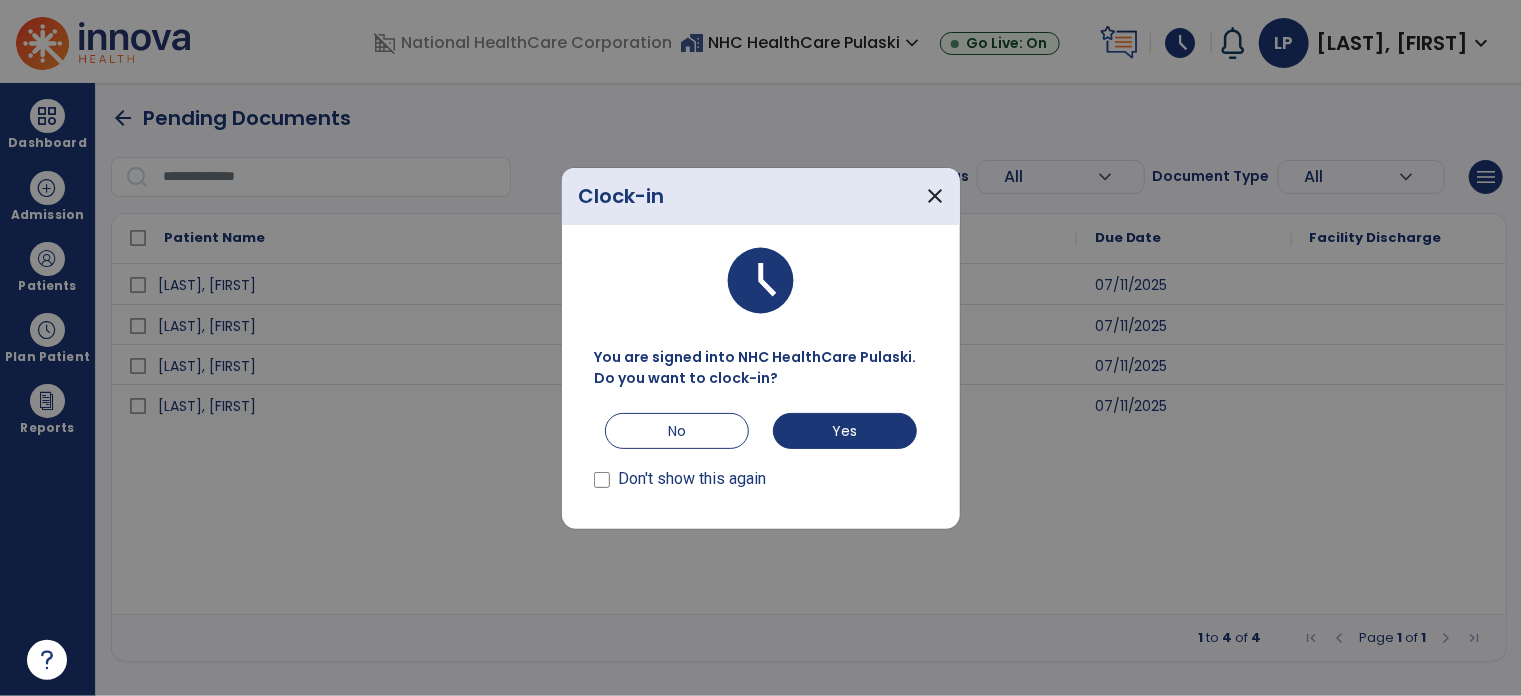 click on "close" at bounding box center [935, 196] 